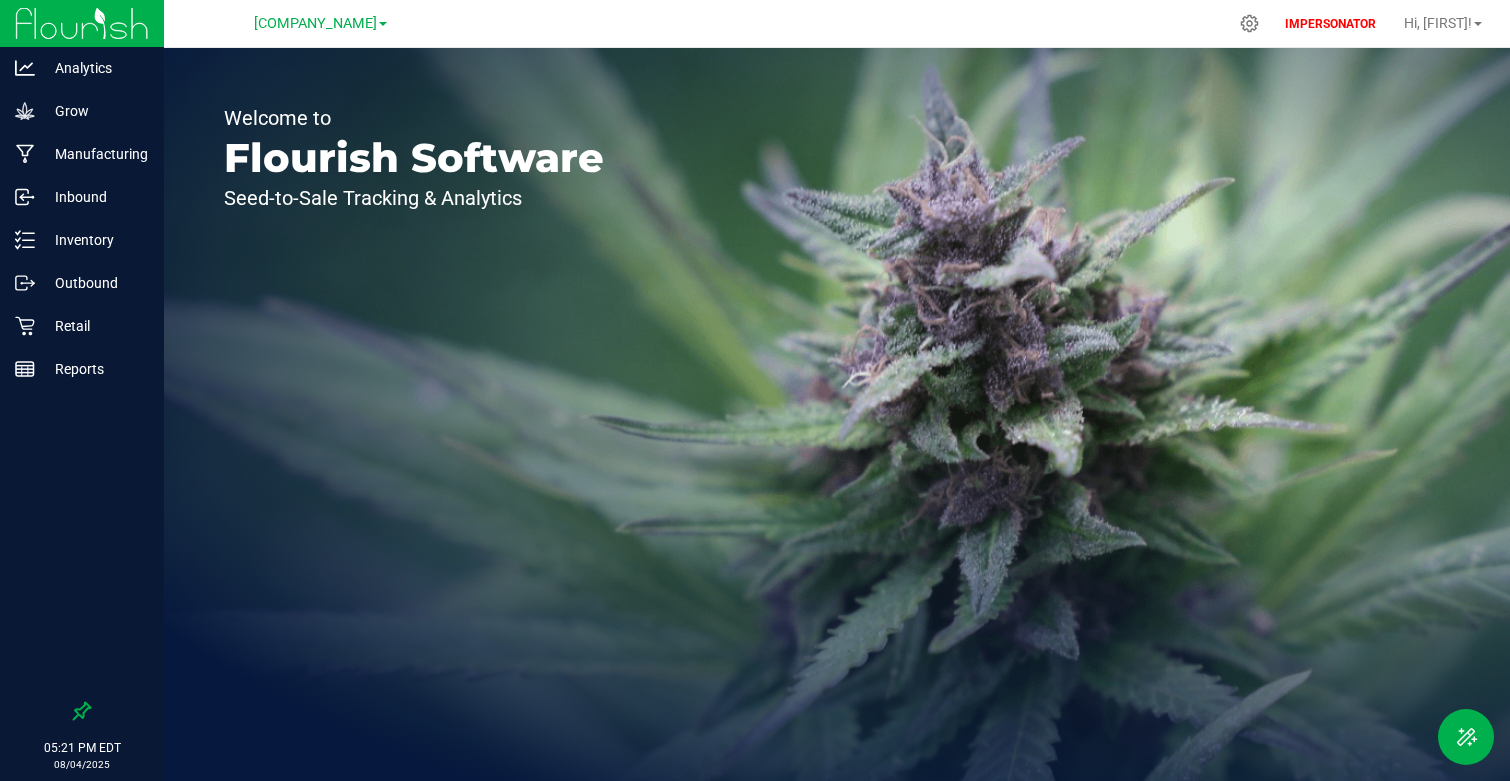 scroll, scrollTop: 0, scrollLeft: 0, axis: both 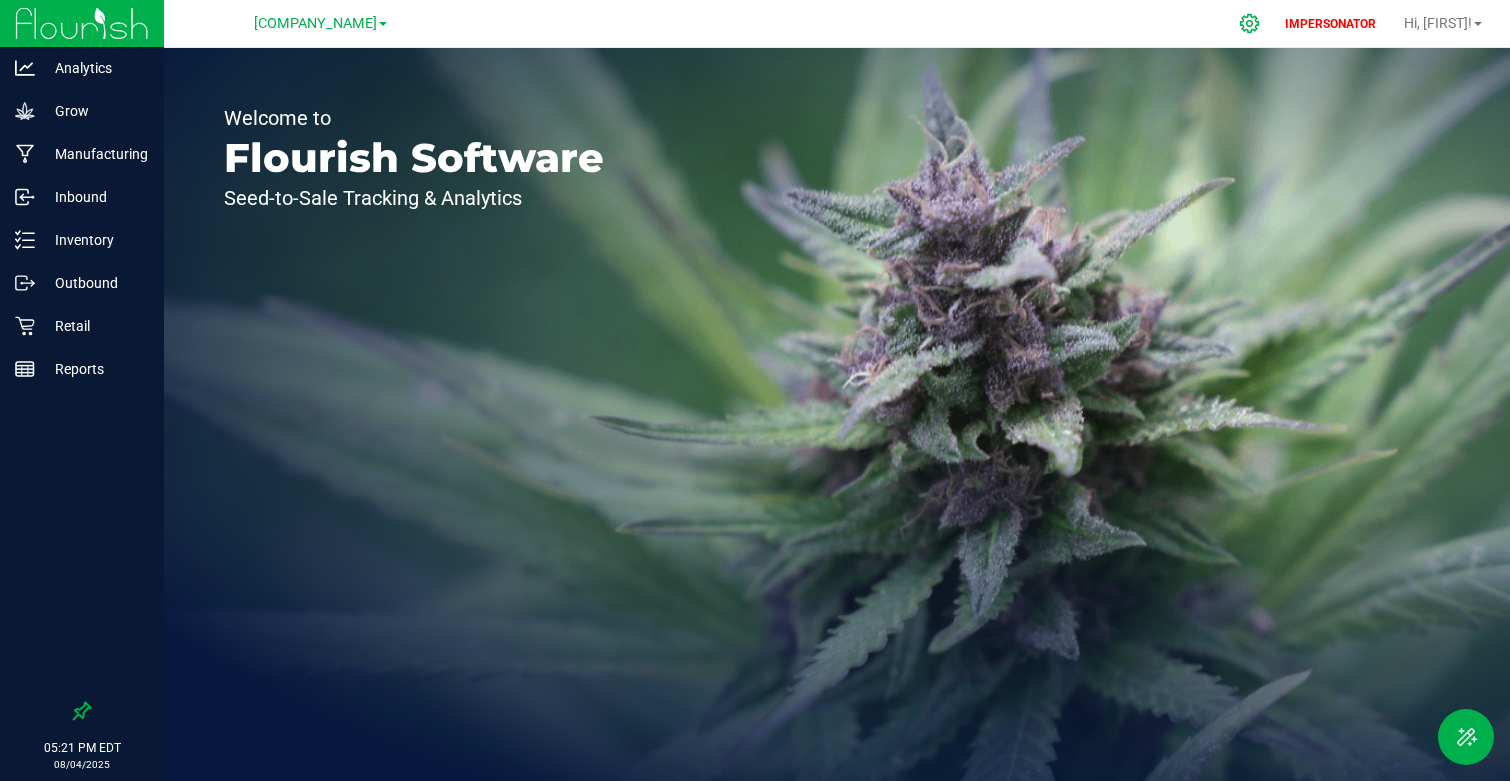 click at bounding box center [1250, 23] 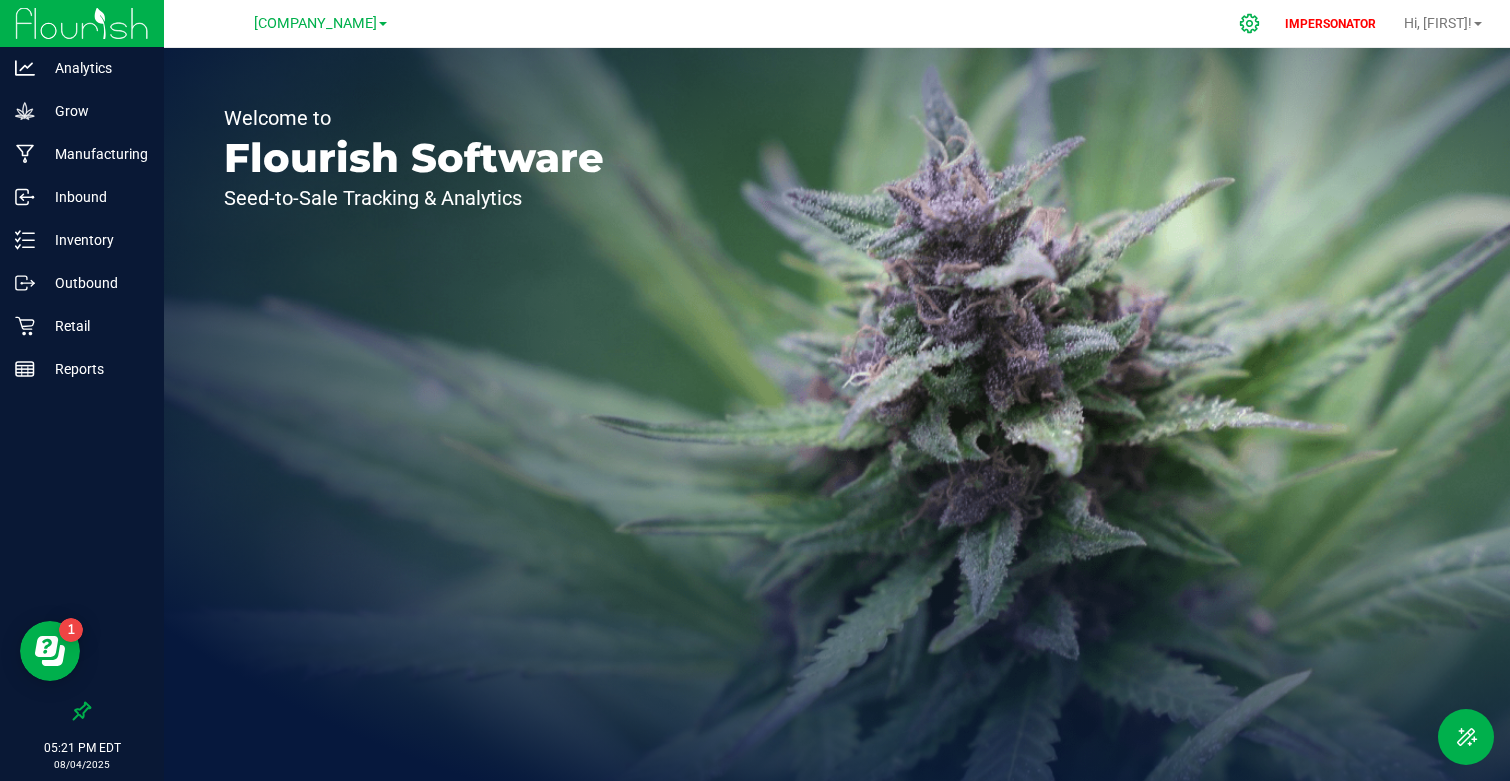 scroll, scrollTop: 0, scrollLeft: 0, axis: both 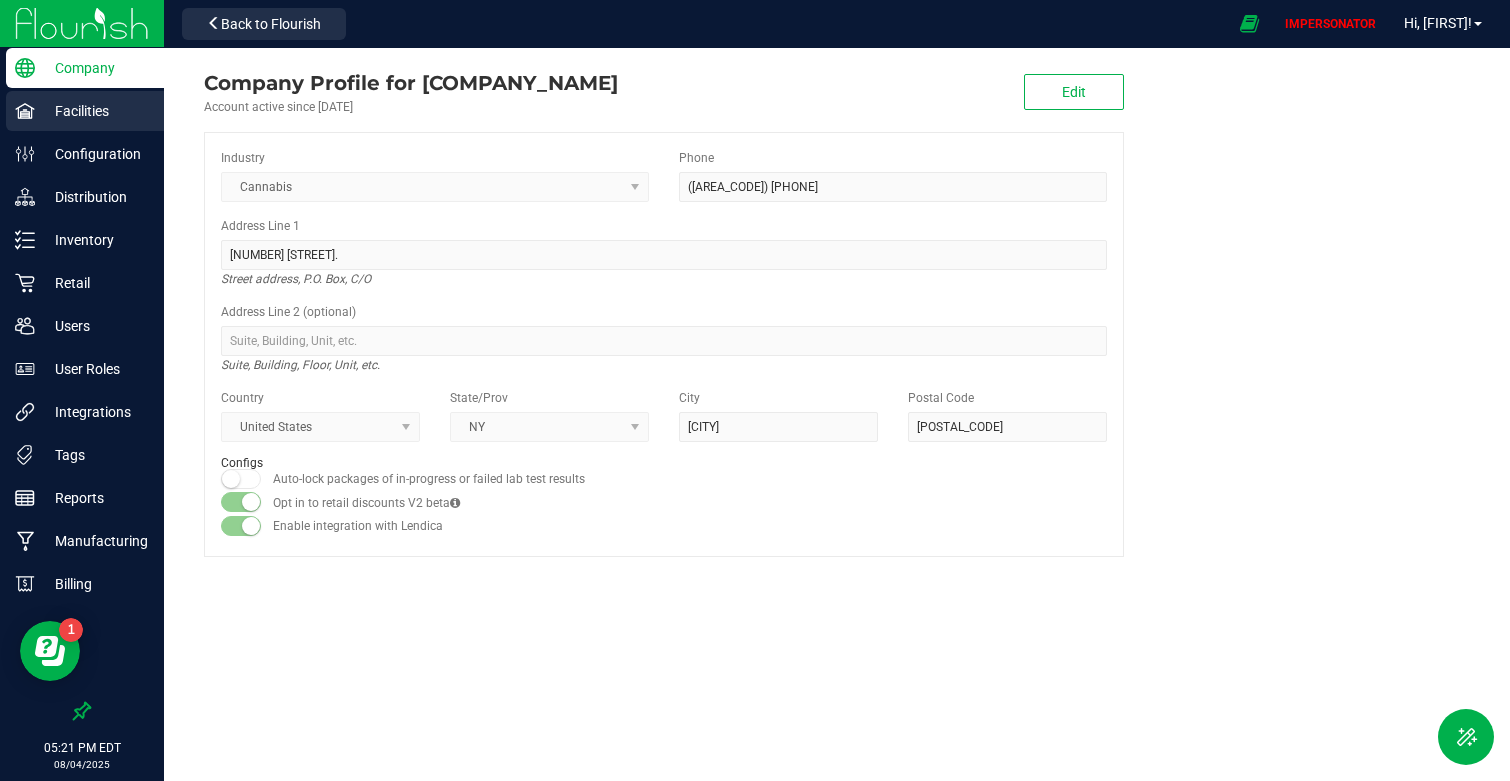 click on "Facilities" at bounding box center (85, 111) 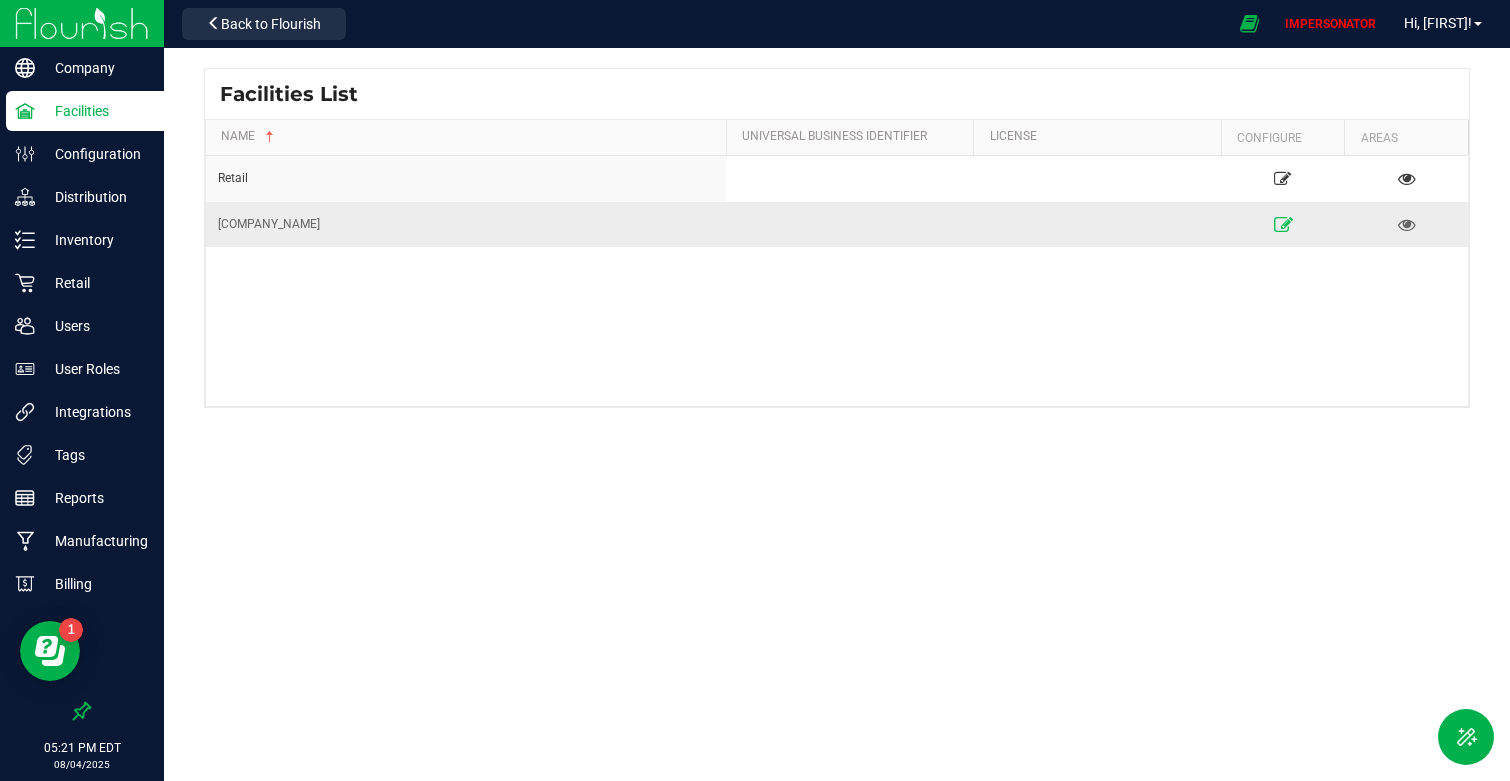 click at bounding box center (1283, 224) 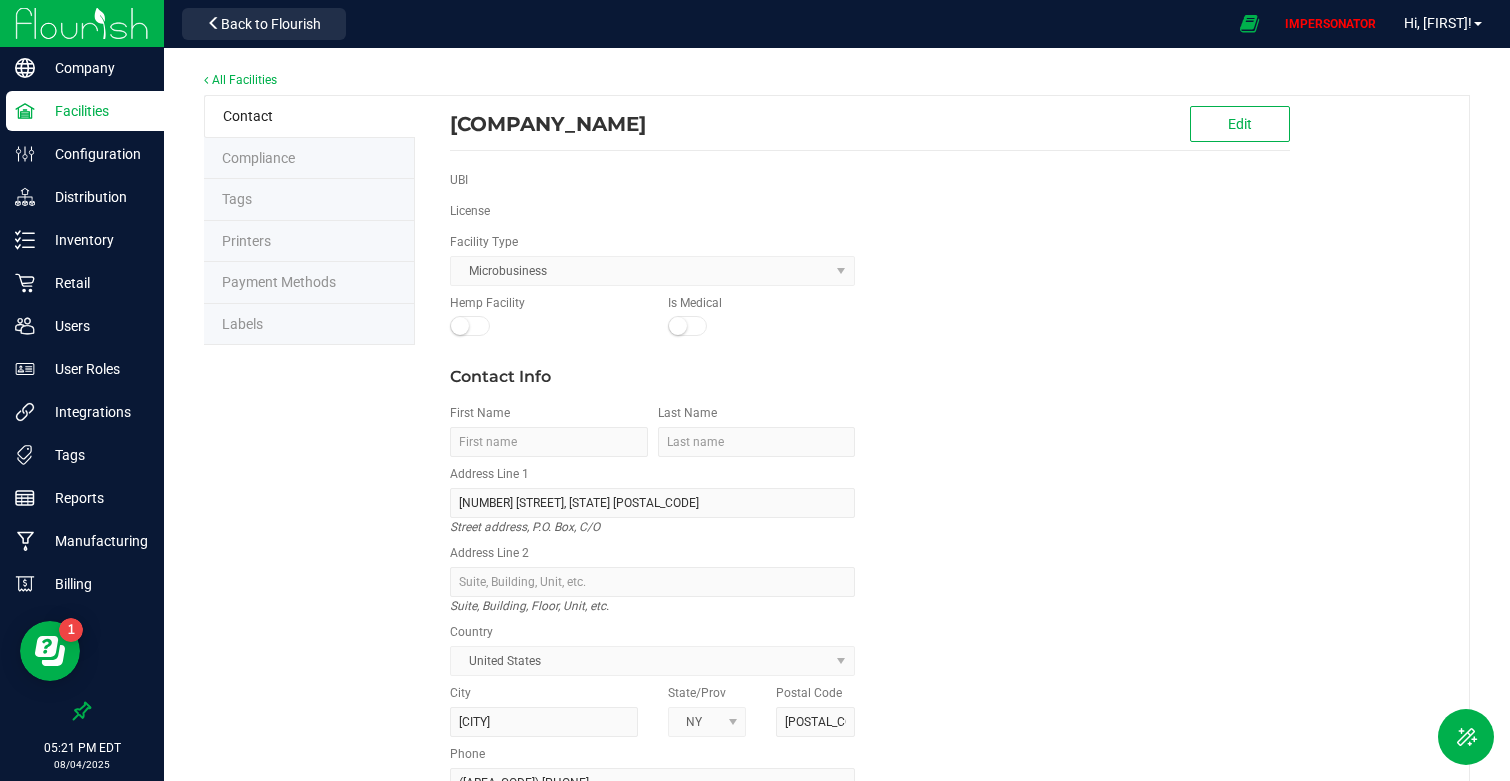 click on "Labels" at bounding box center (309, 325) 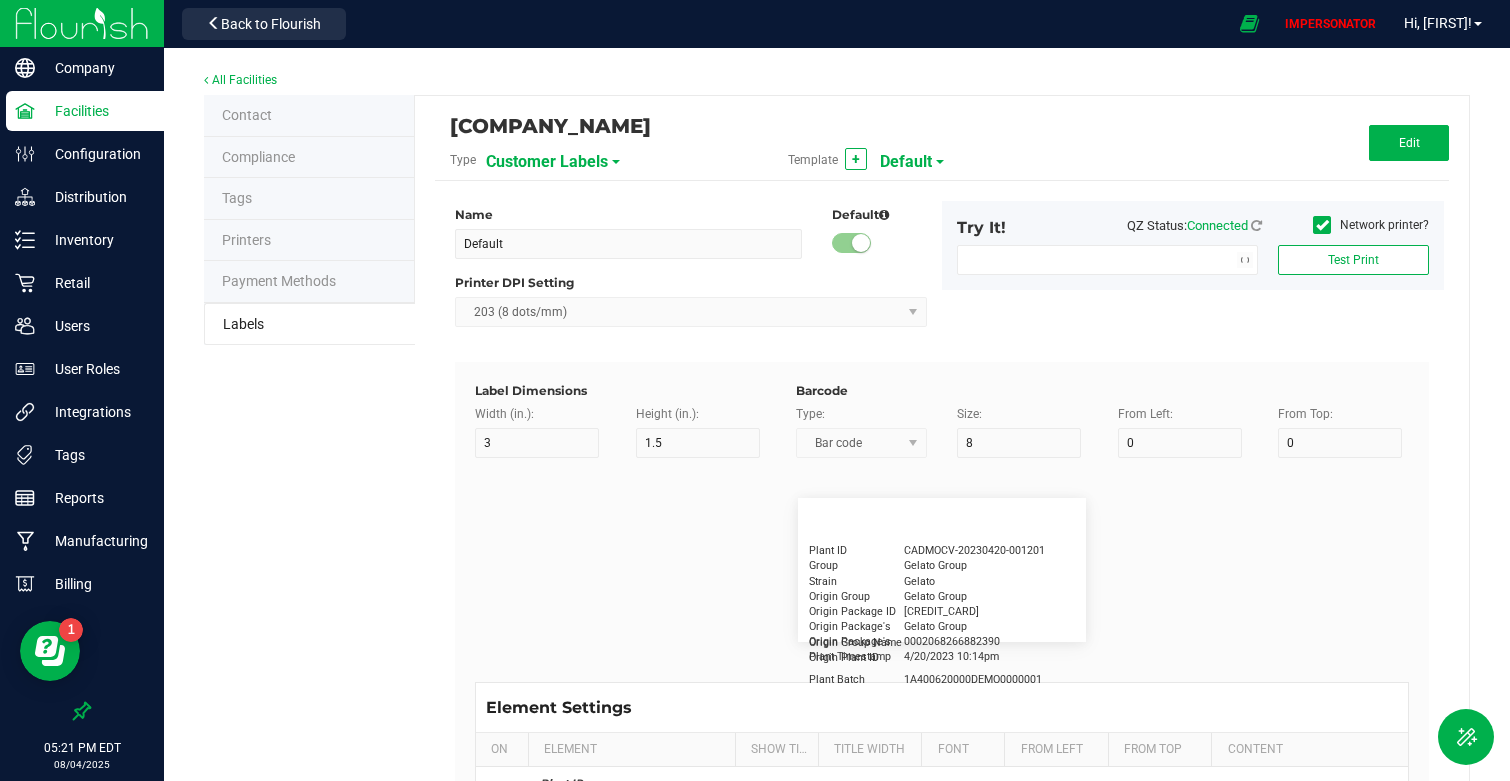 type on "2.25" 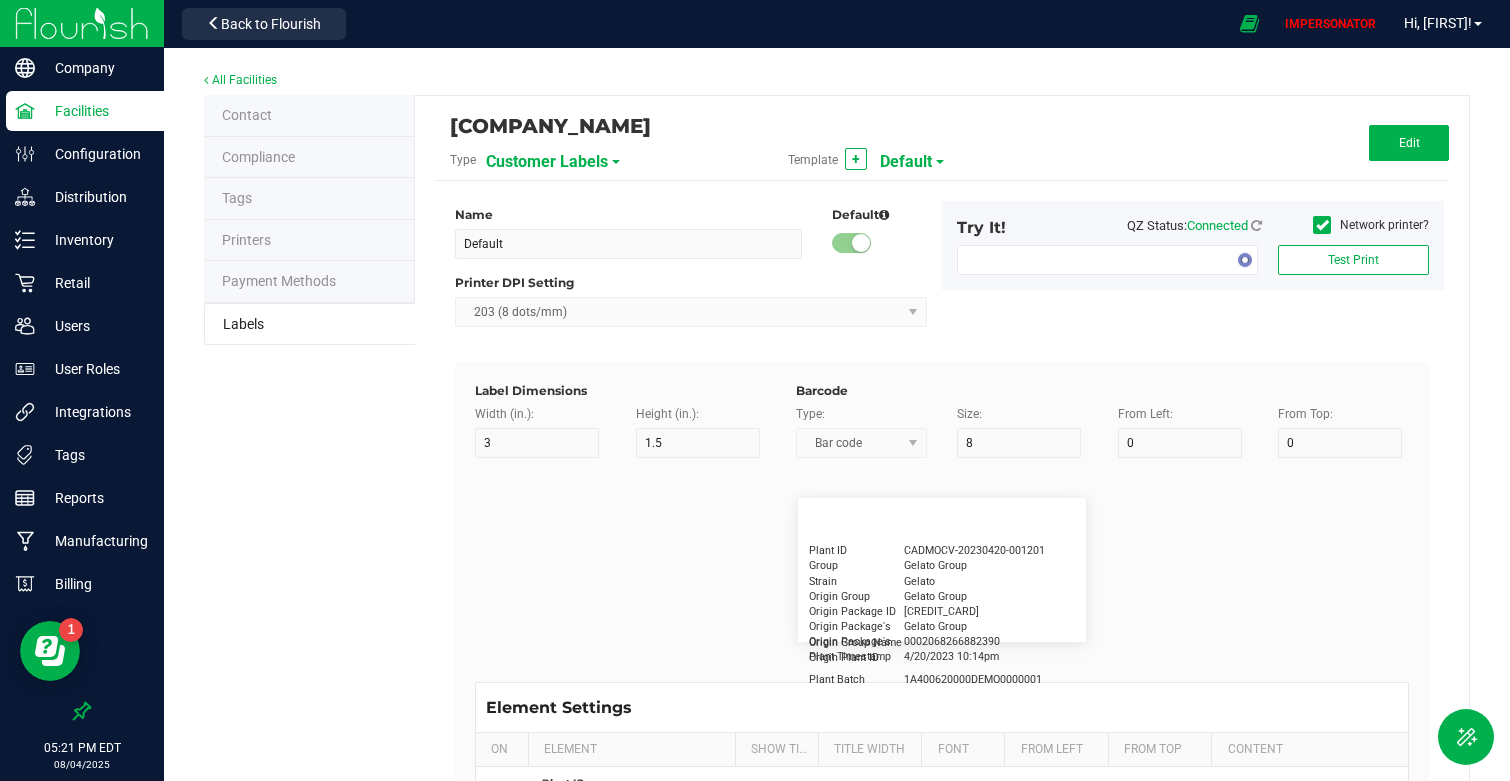type on "1.25" 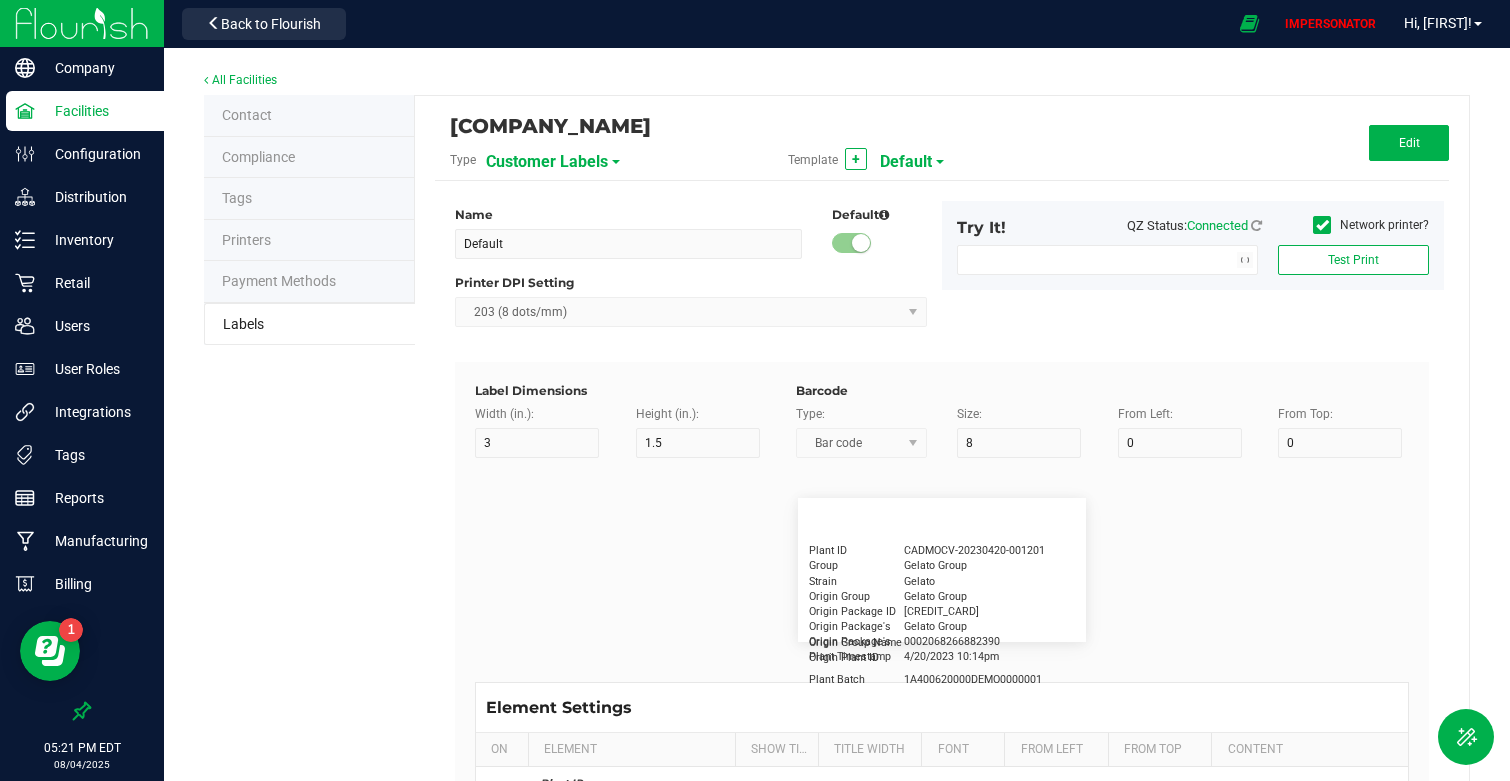 type on "20" 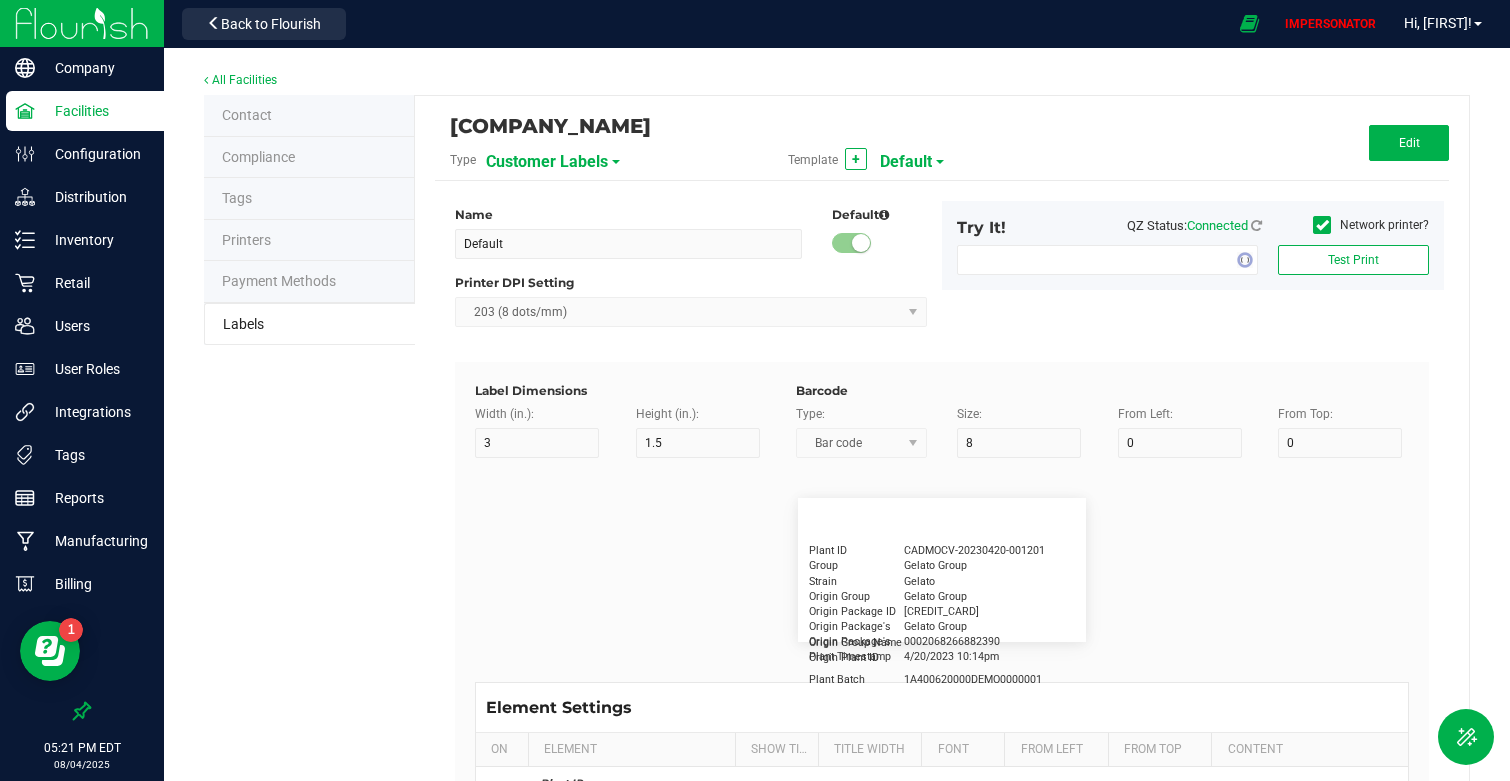 type on "5" 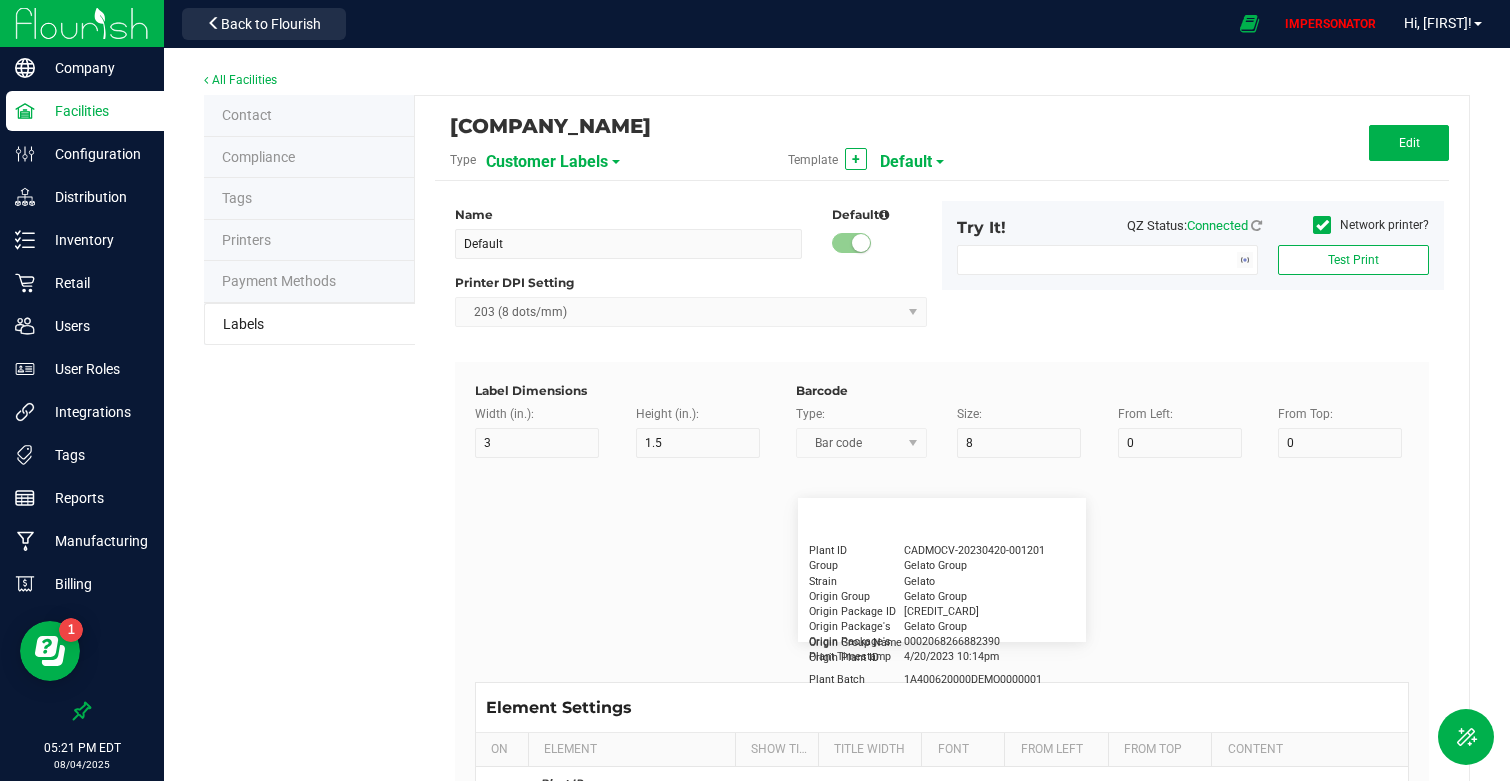 type on "Customer" 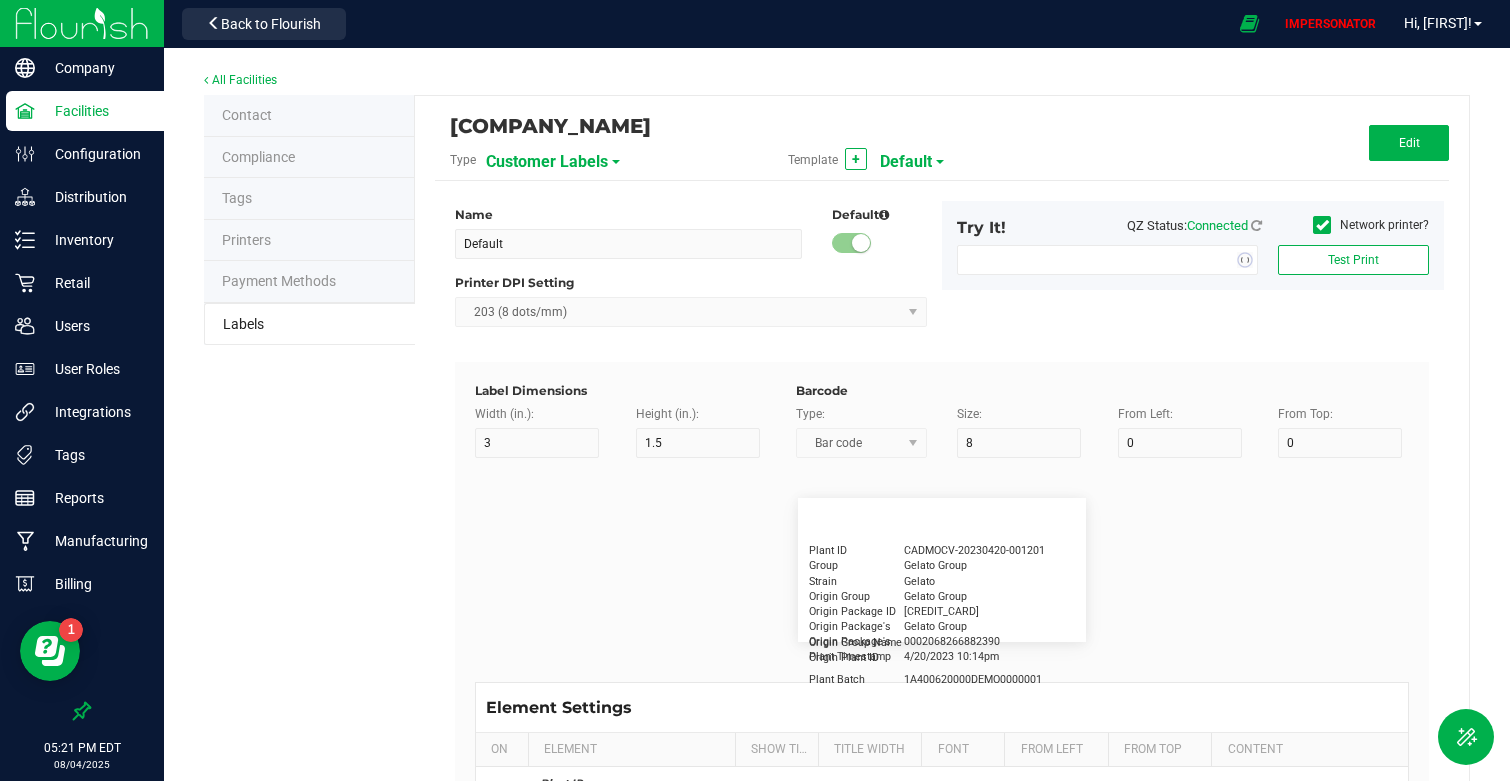 type on "15" 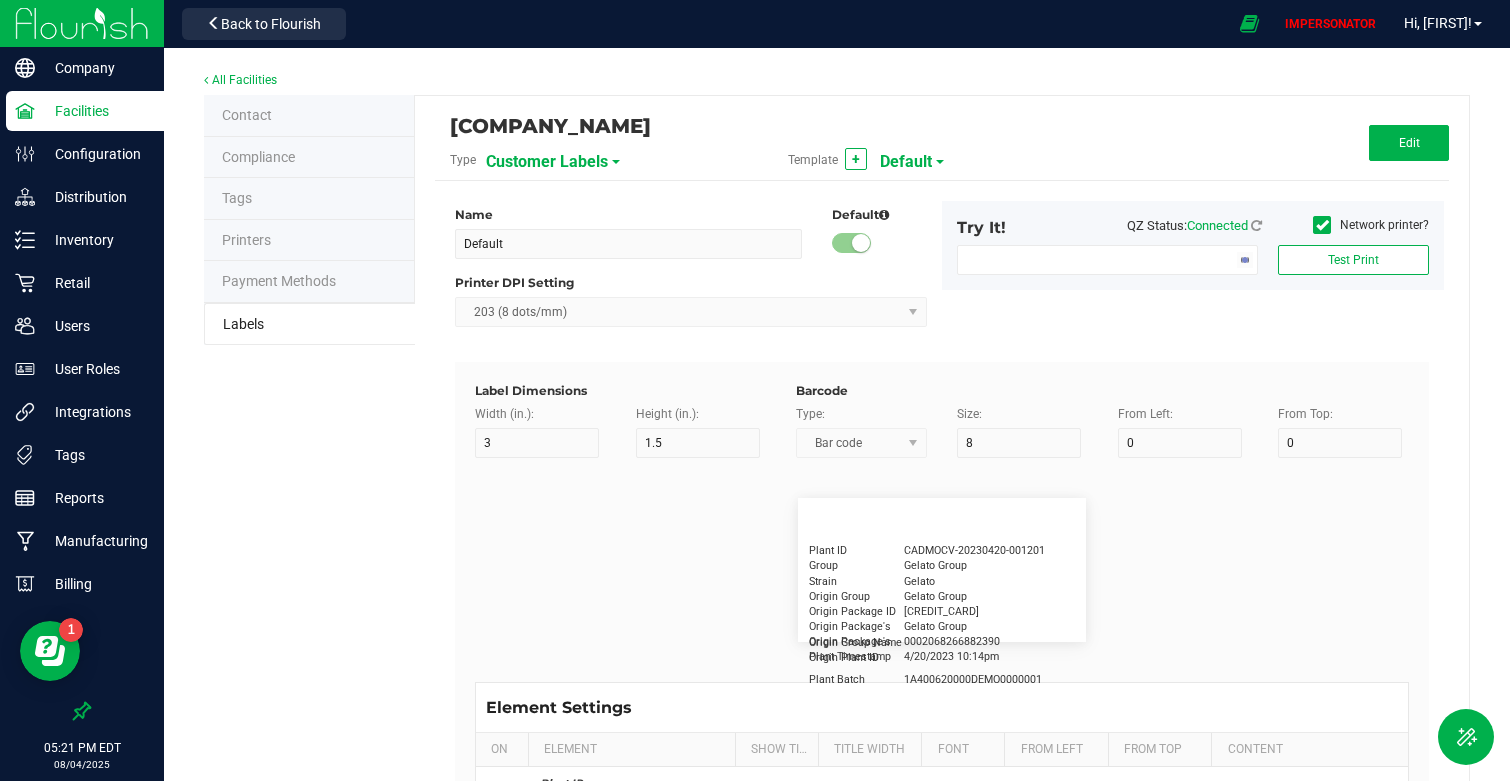 type on "5" 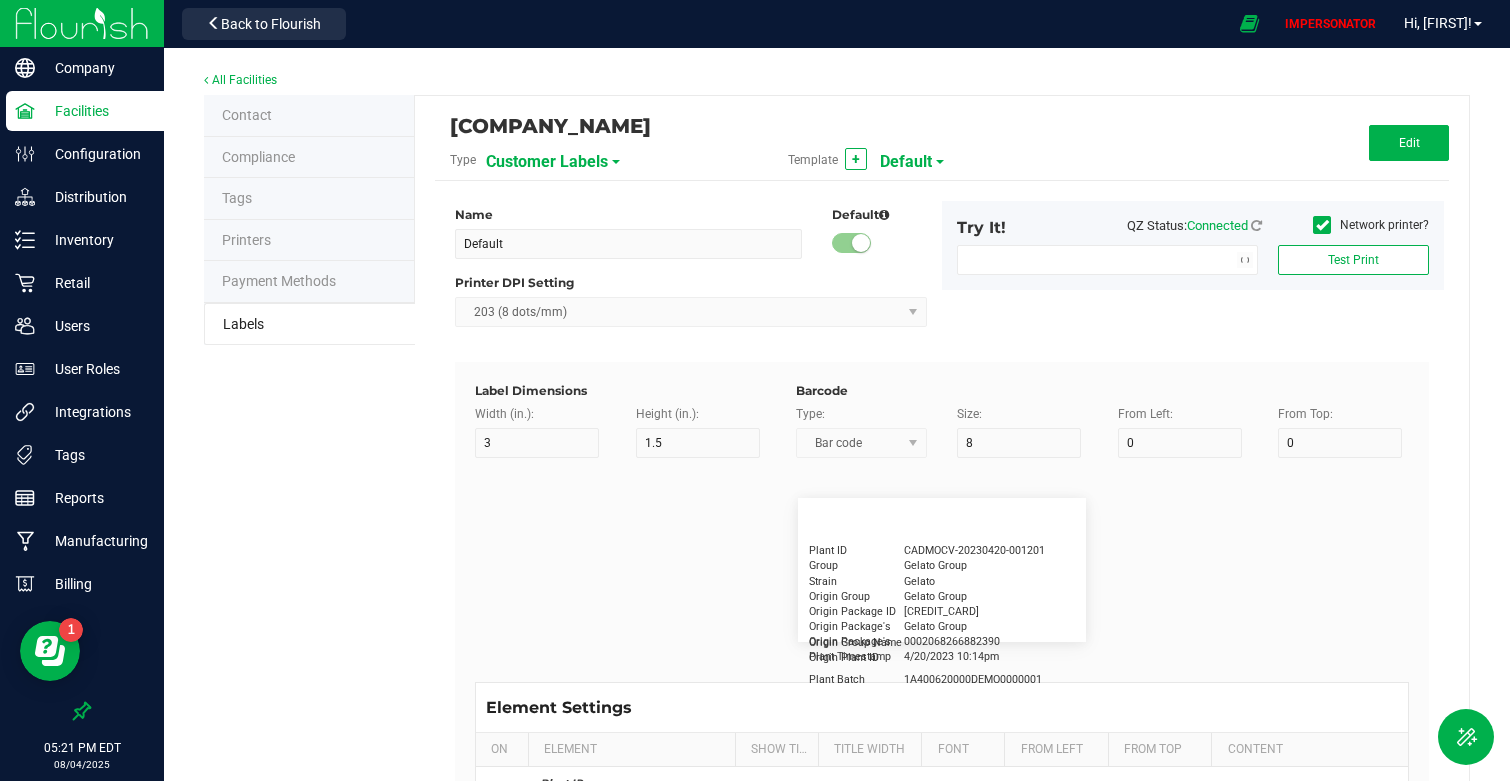 type on "5" 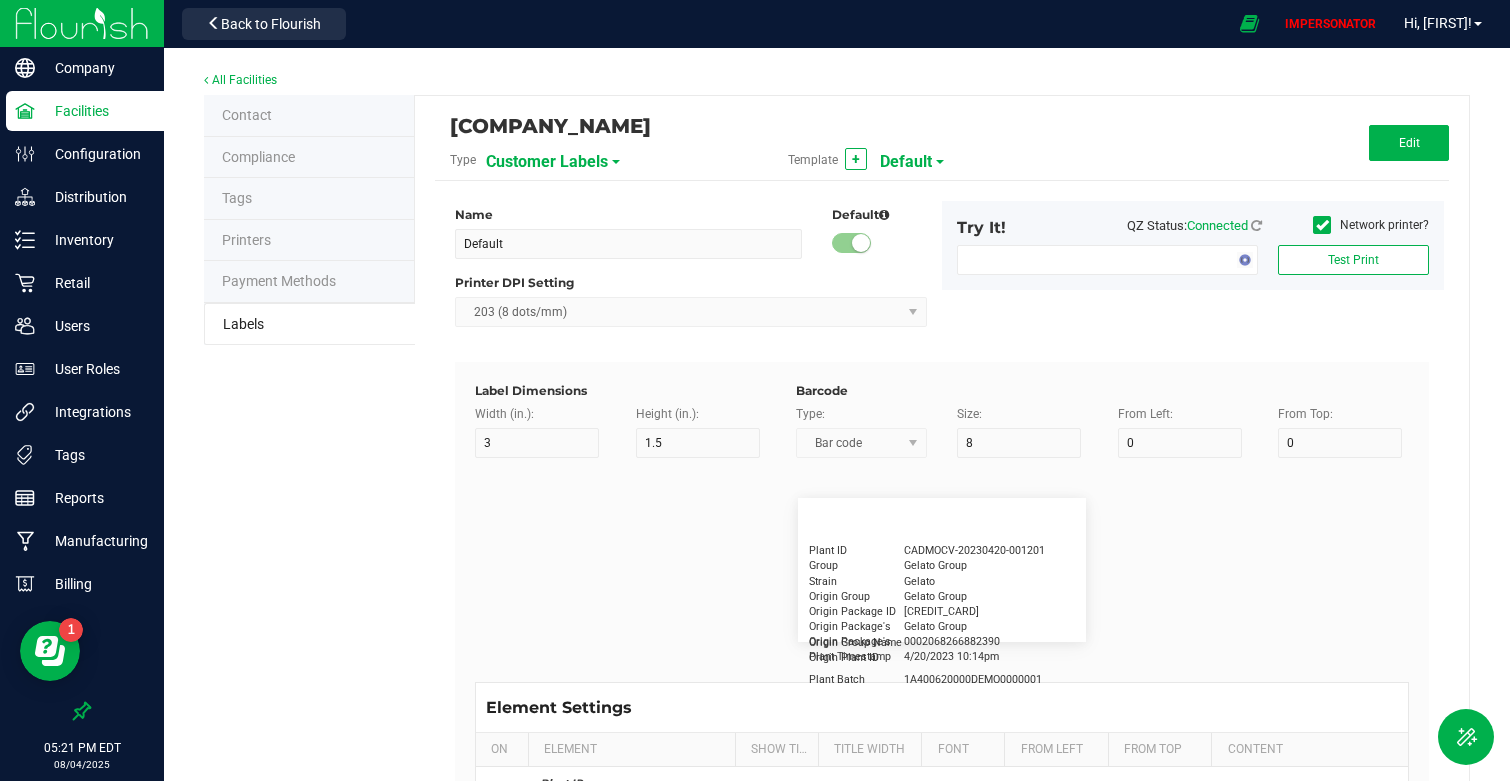 type on "[FIRST] [LAST]" 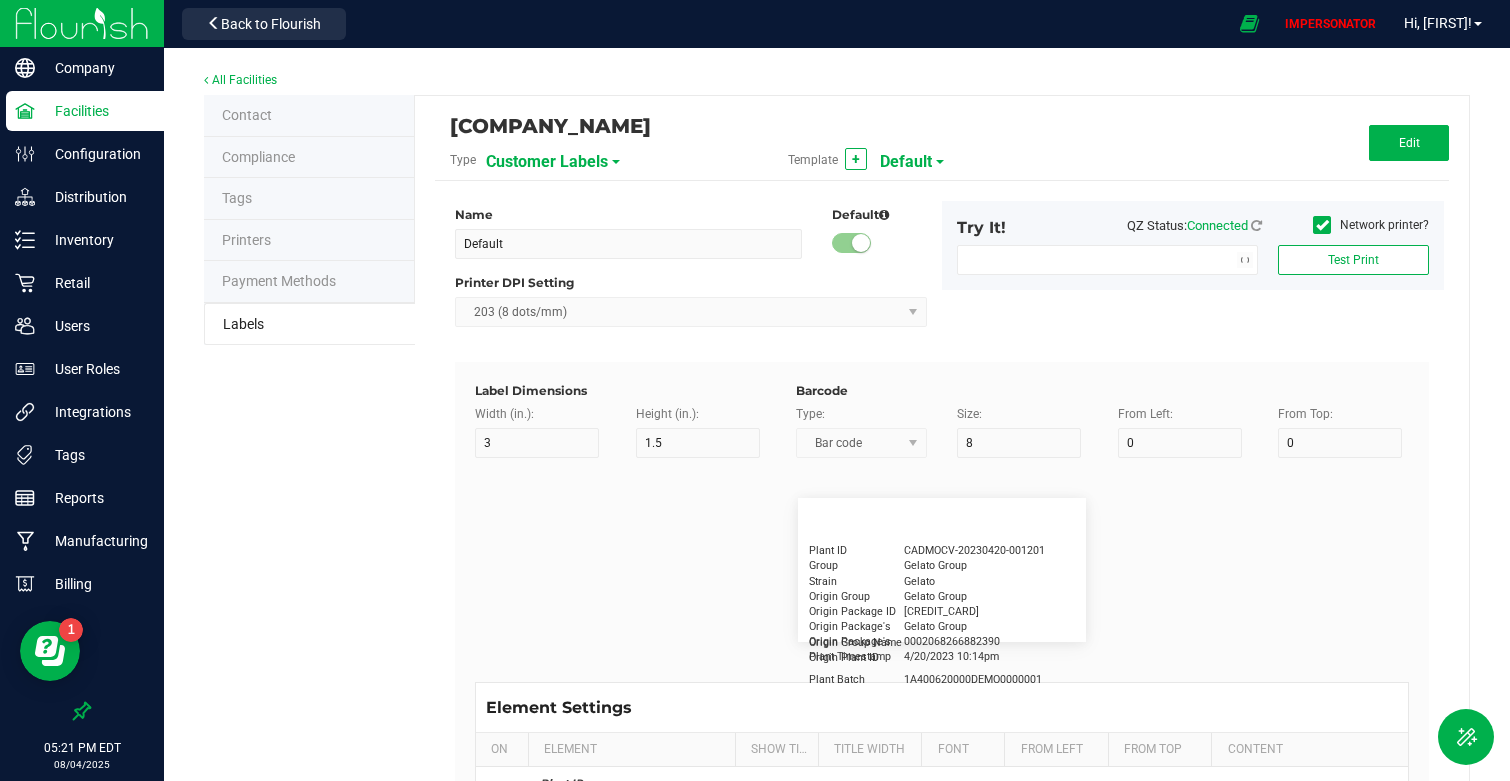 type on "Product" 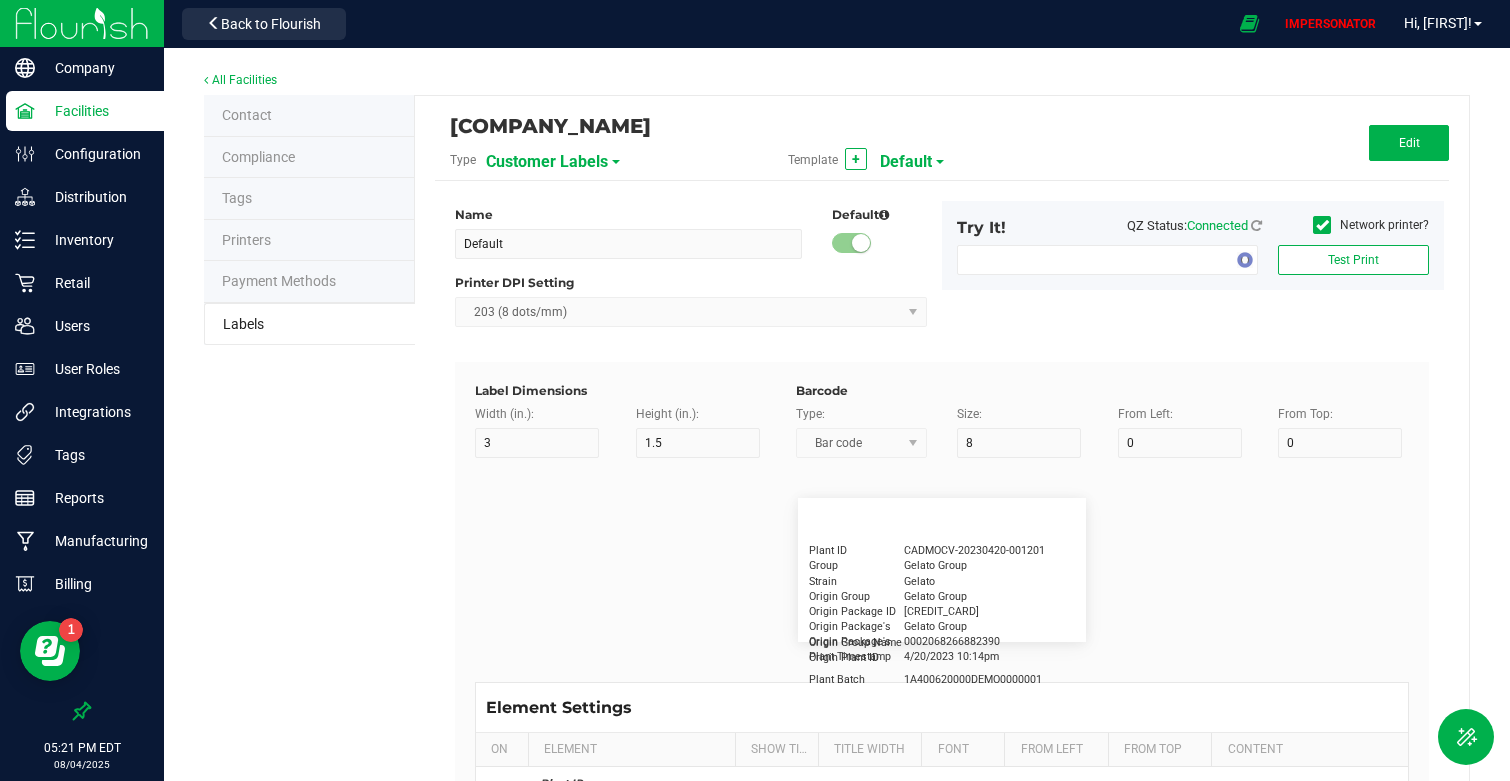 type on "15" 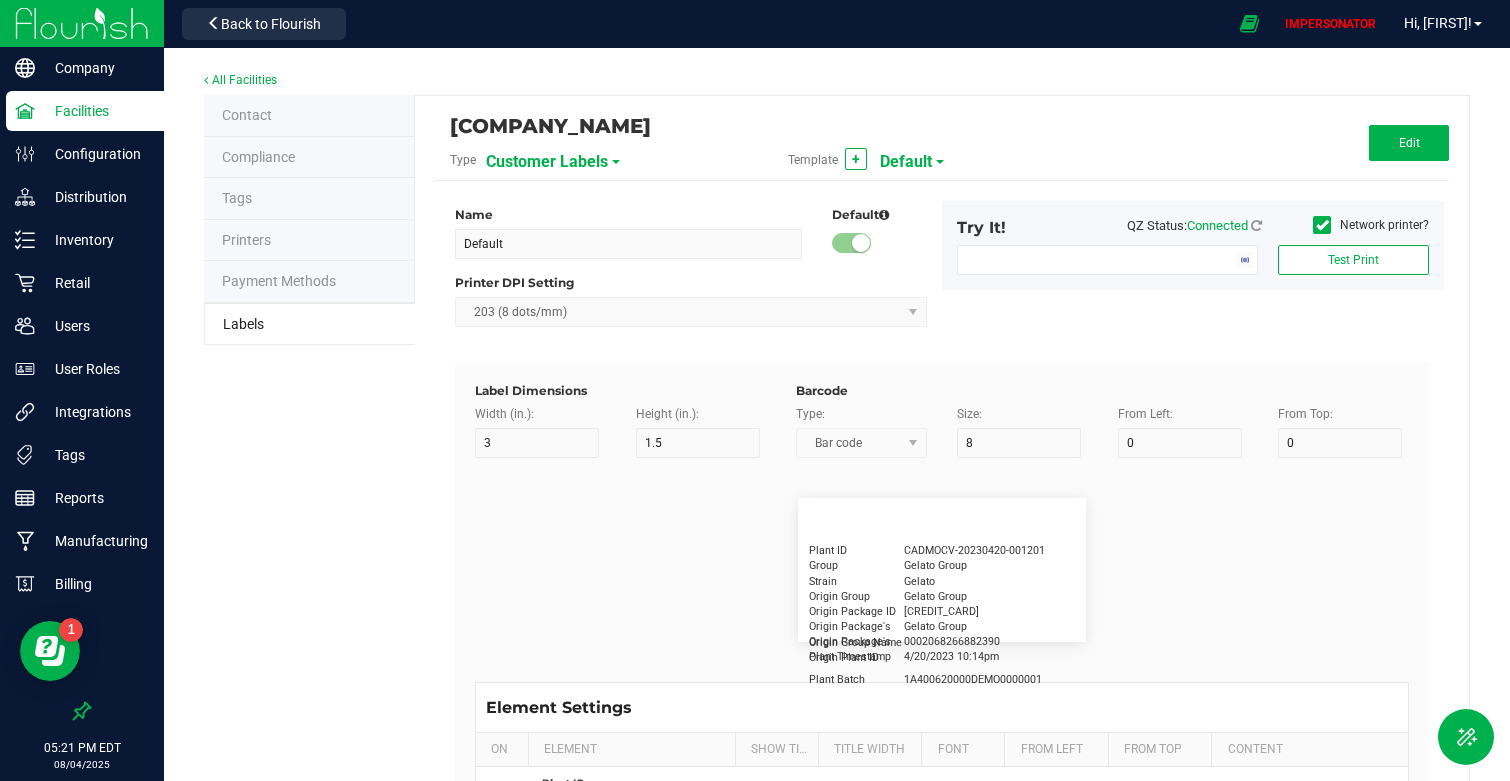 type on "5" 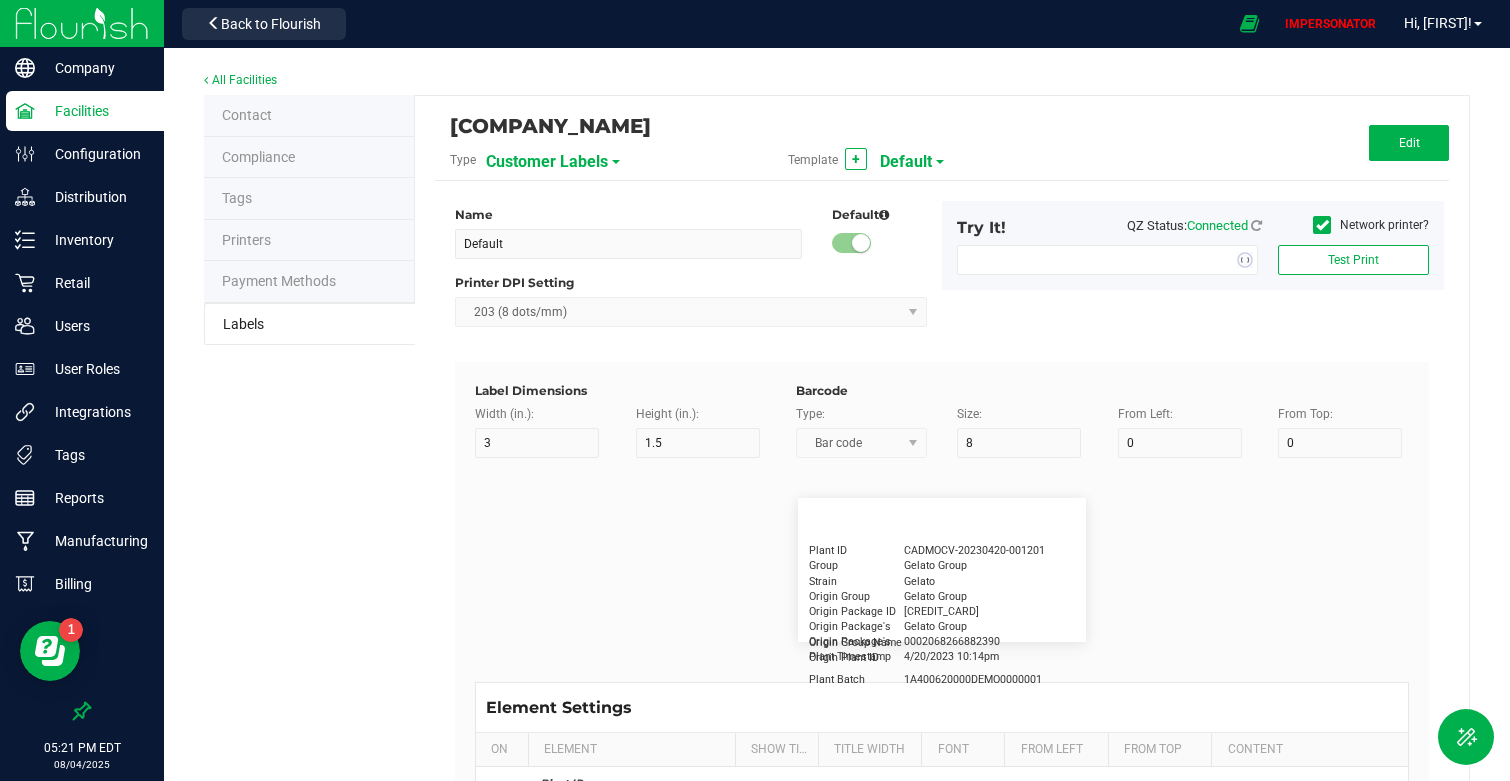 type on "10" 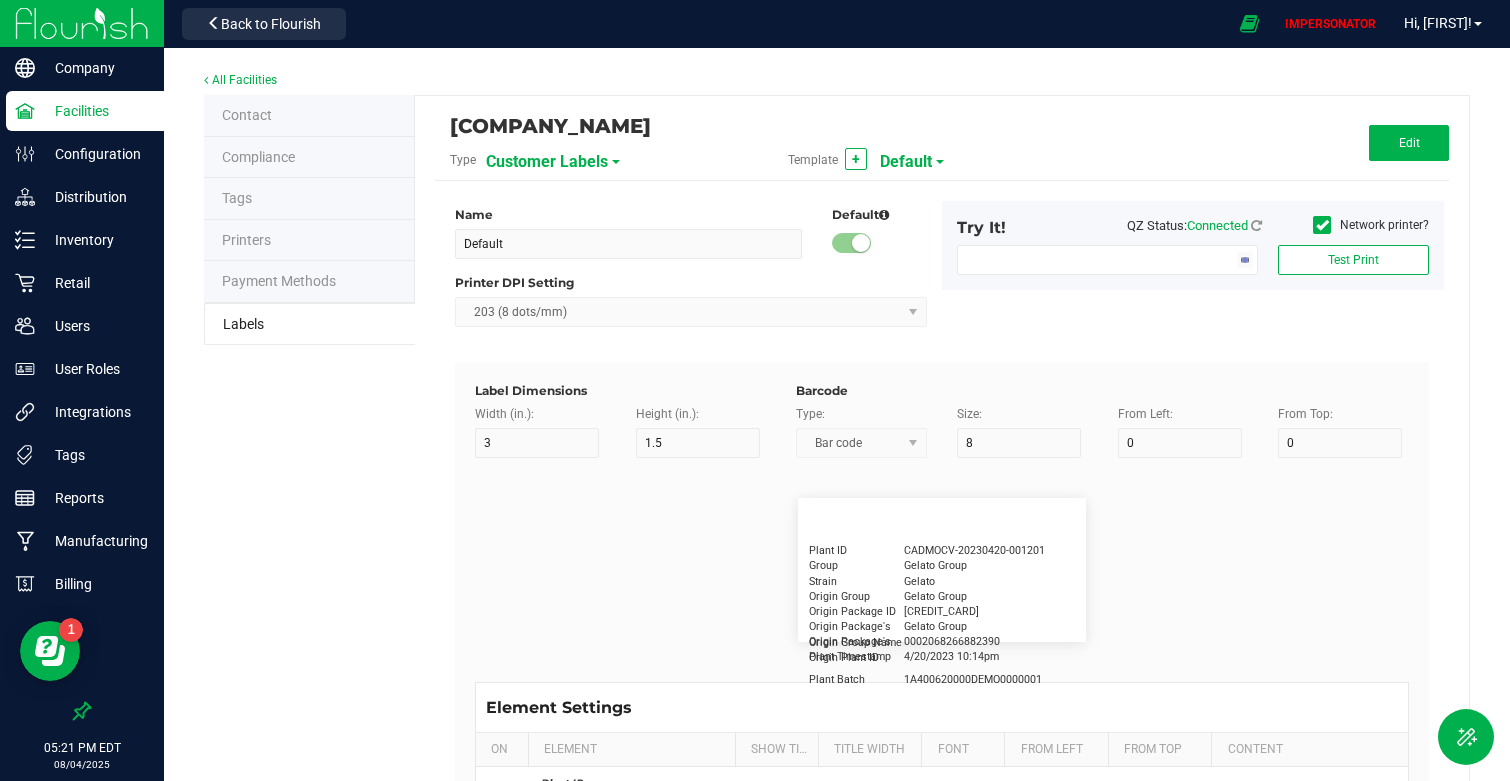 type on "GSC Oil Tincture" 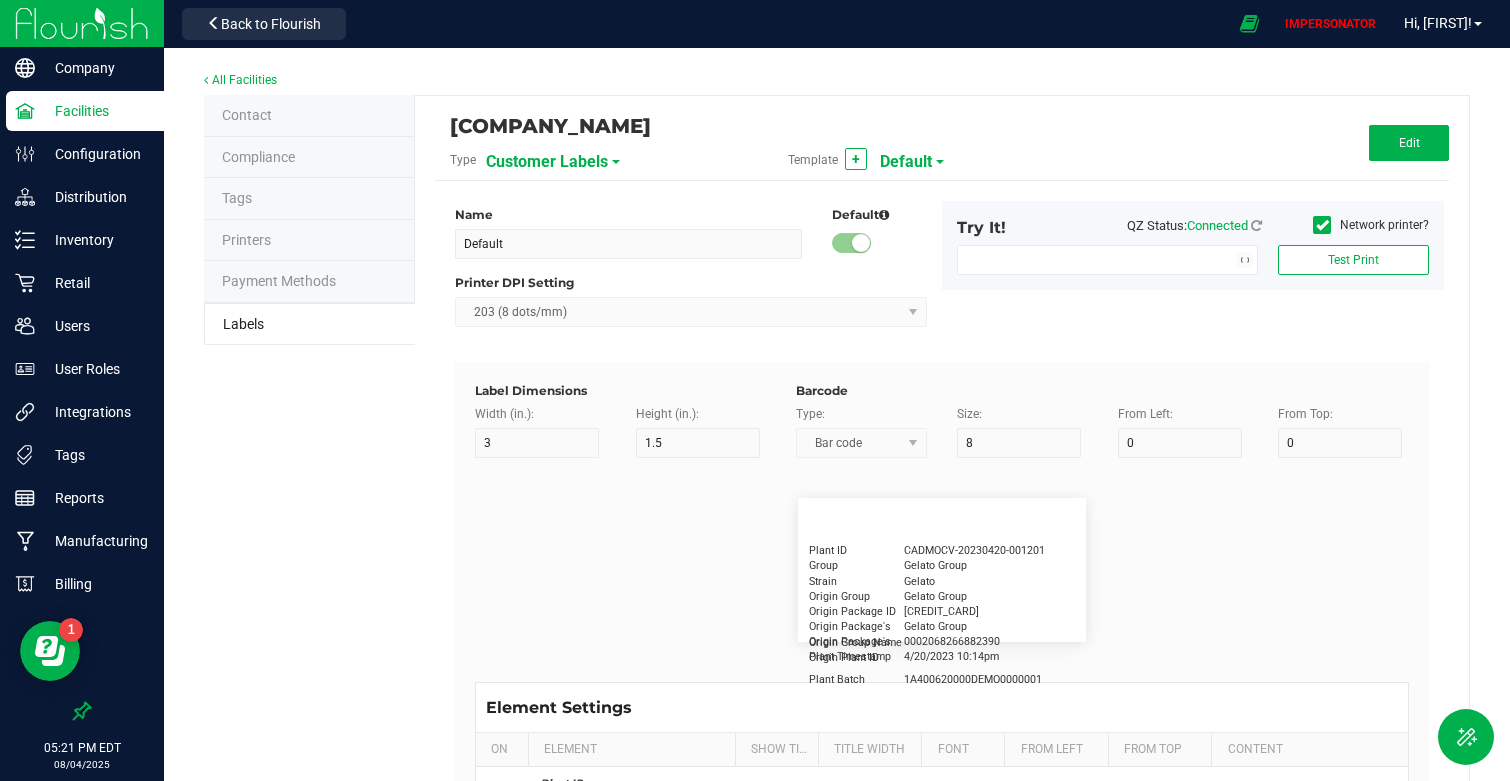 type on "Qty" 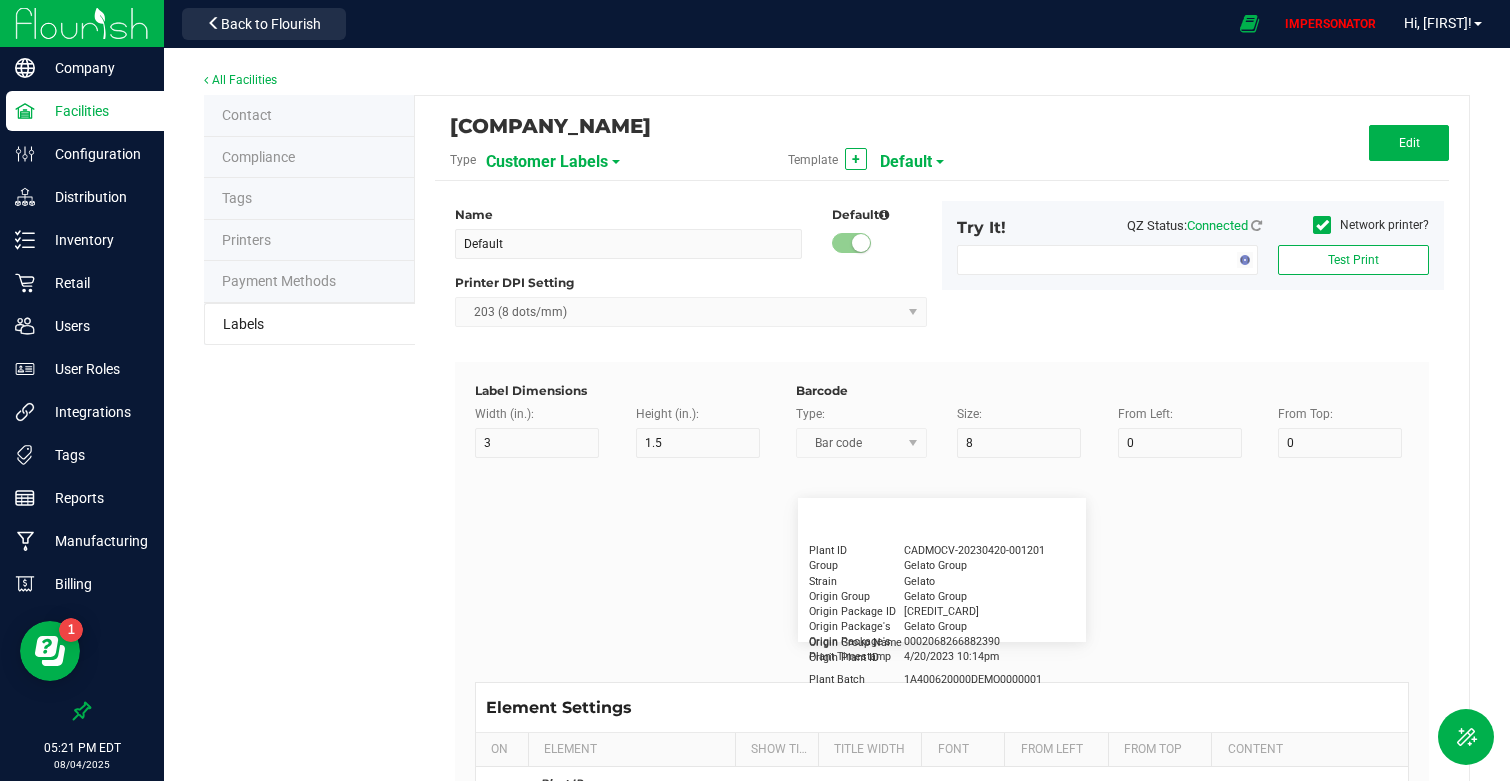 type on "5" 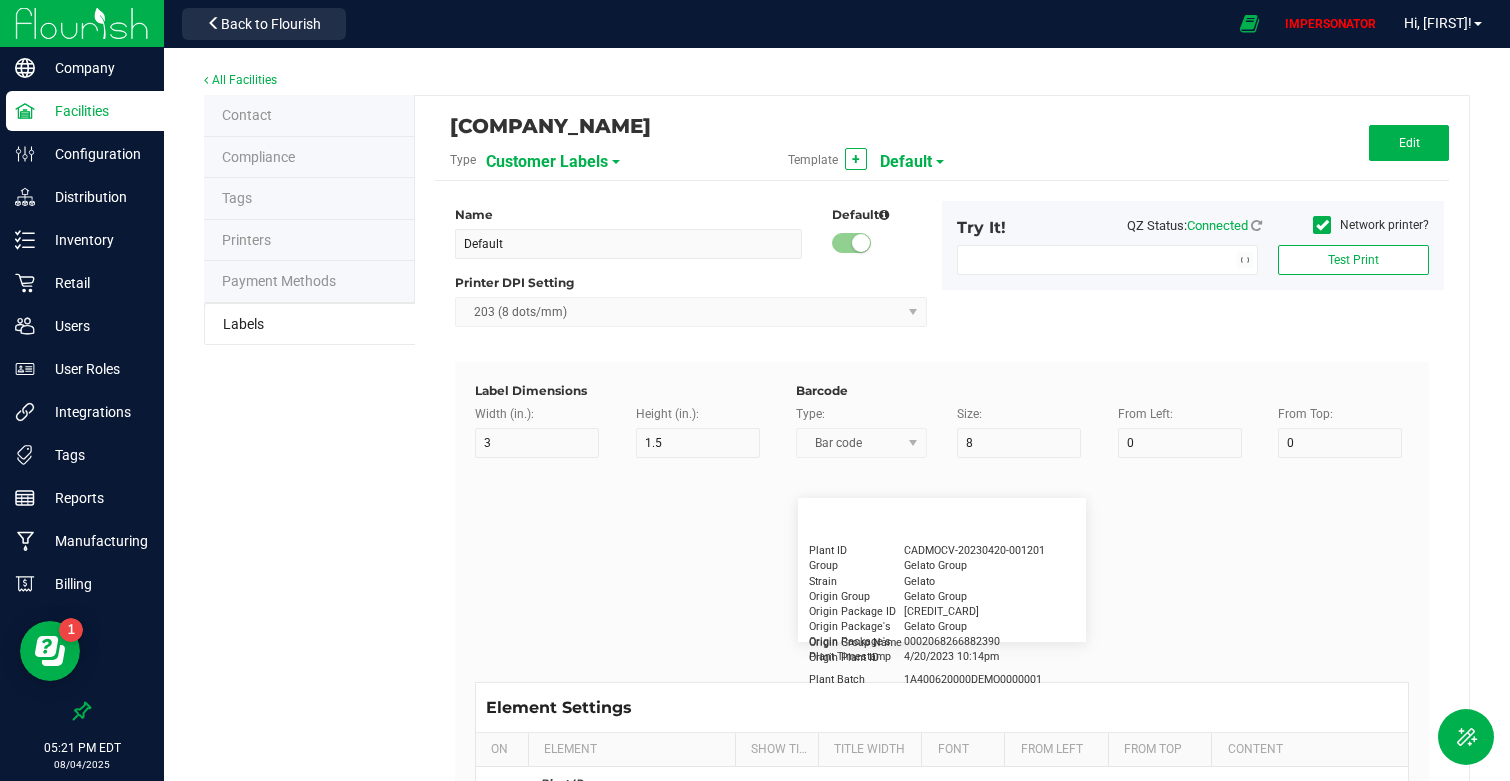 type on "15" 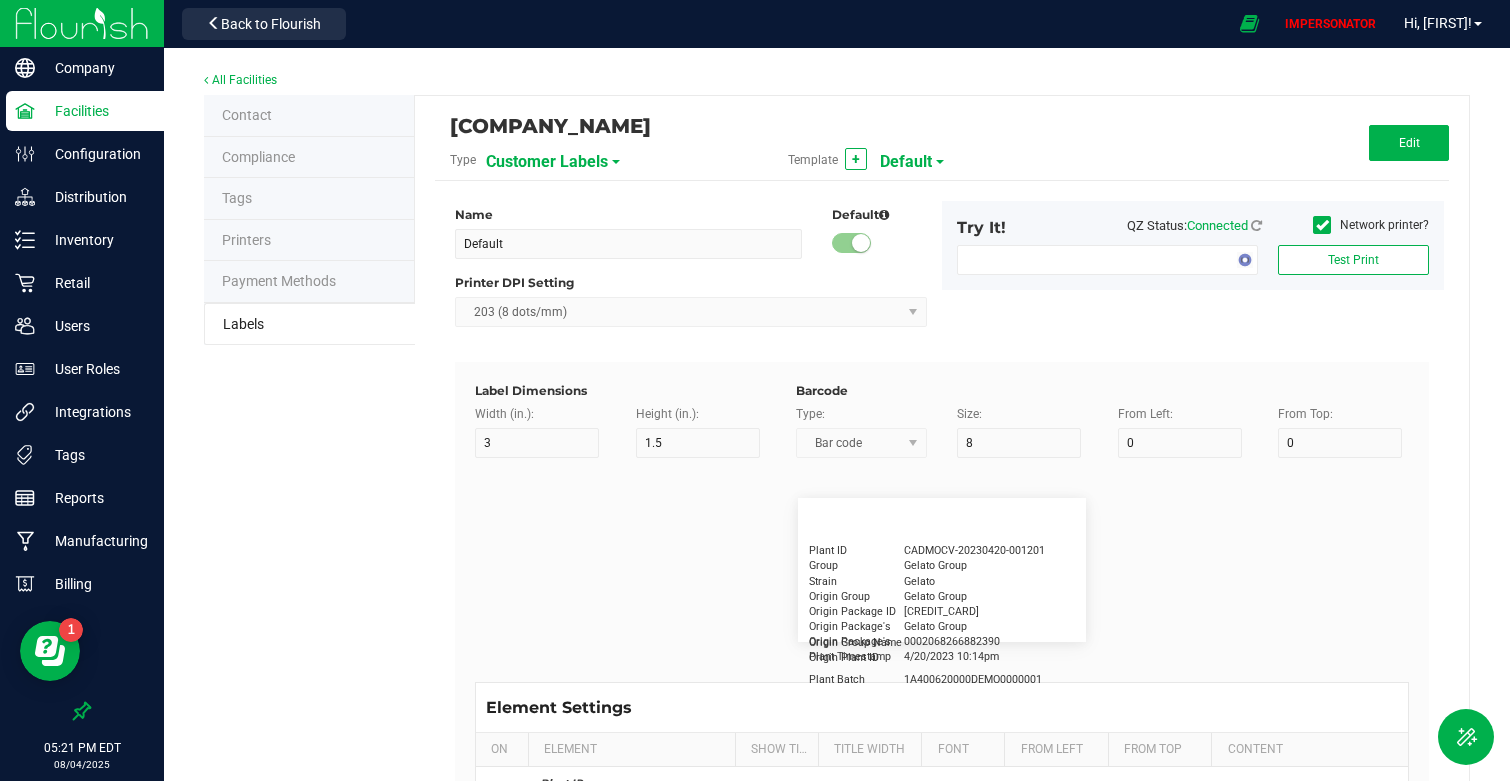 type on "3 ea" 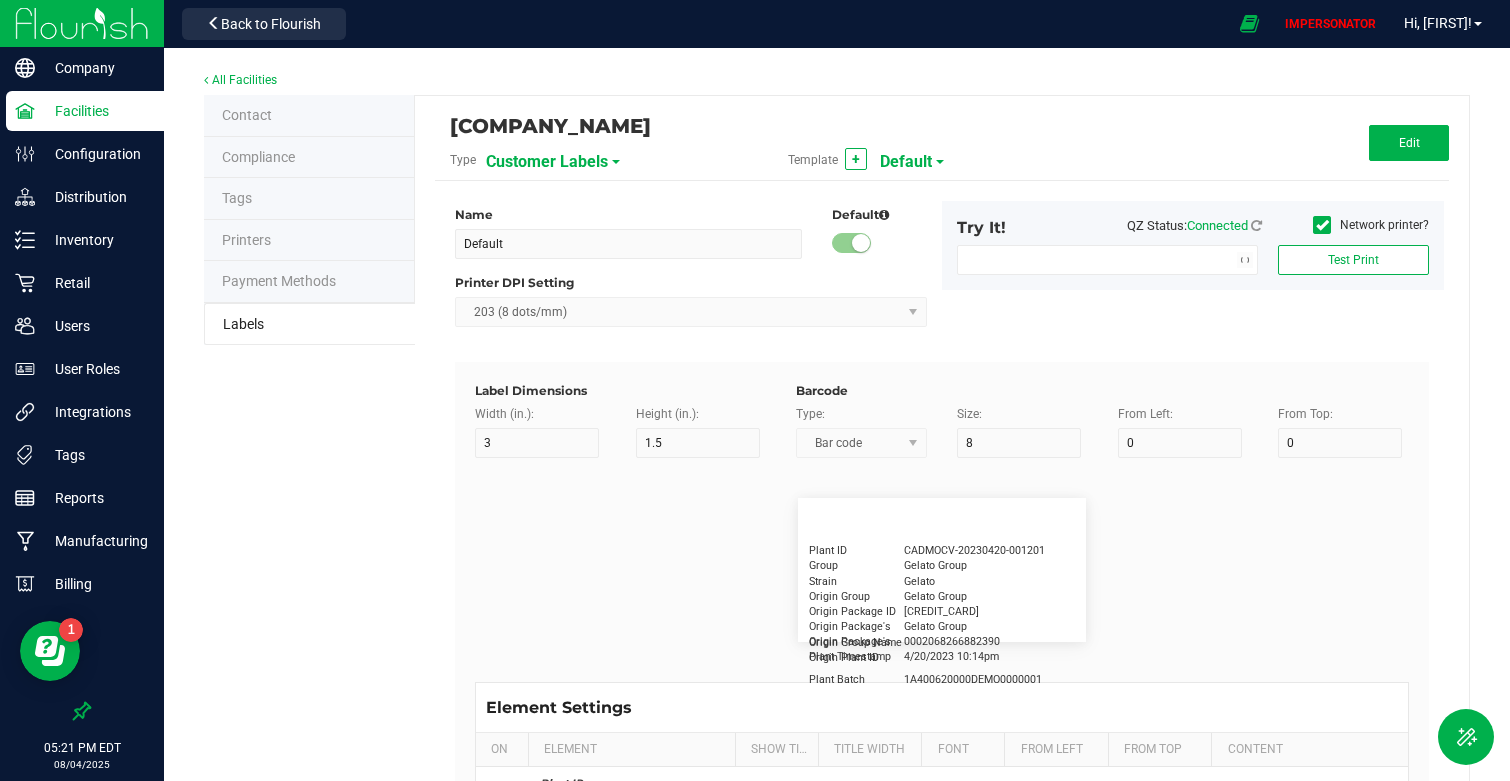 type on "Physician" 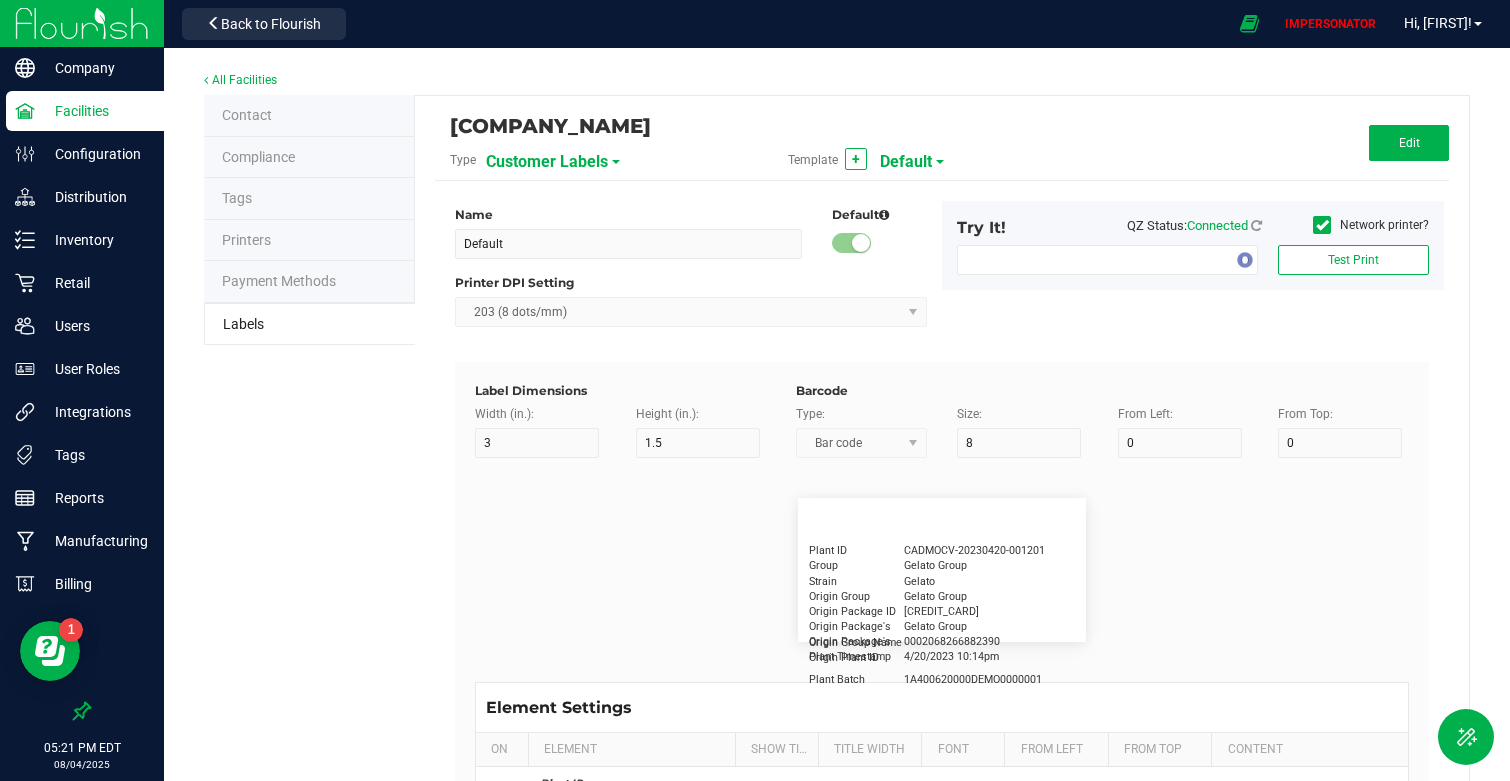 type on "15" 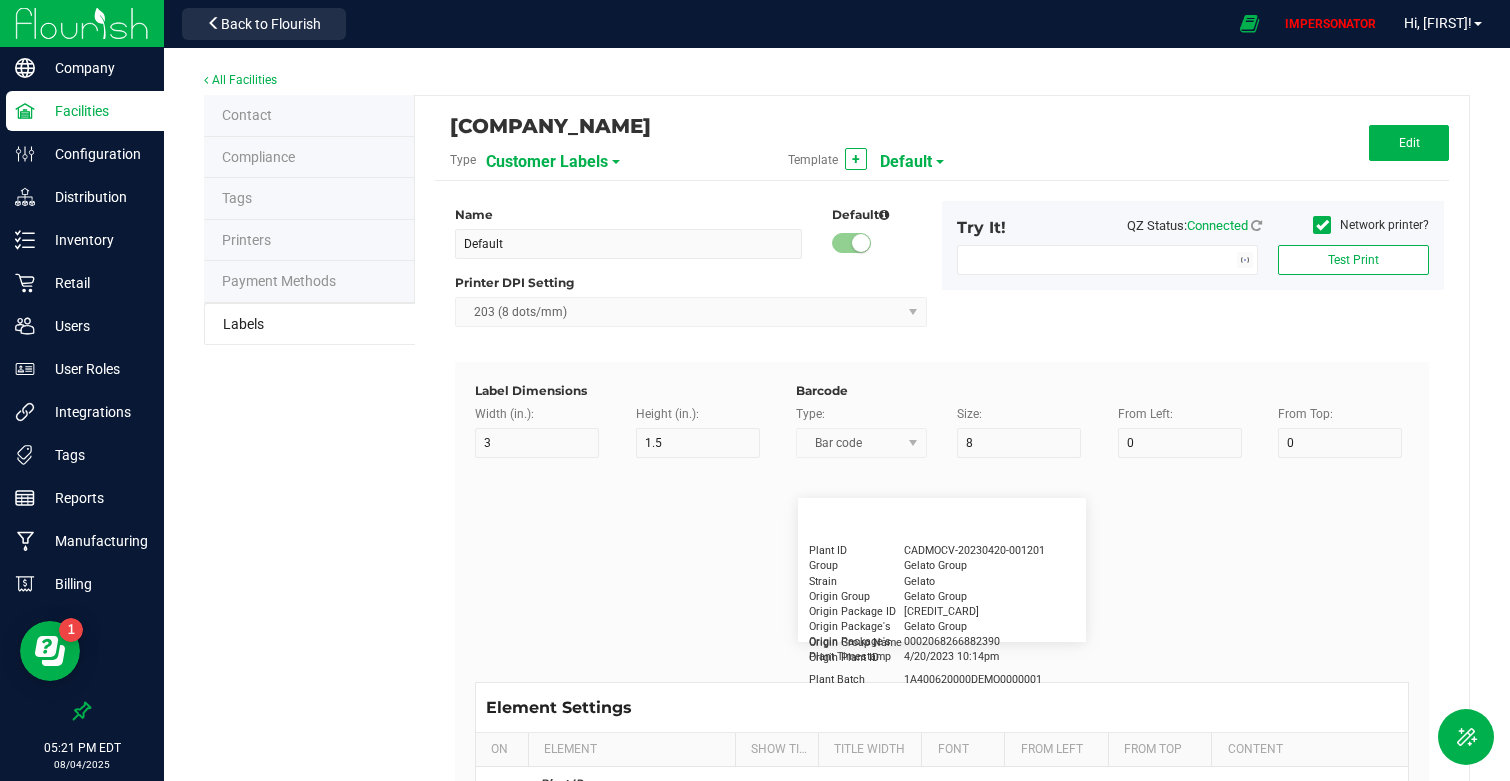 type on "5" 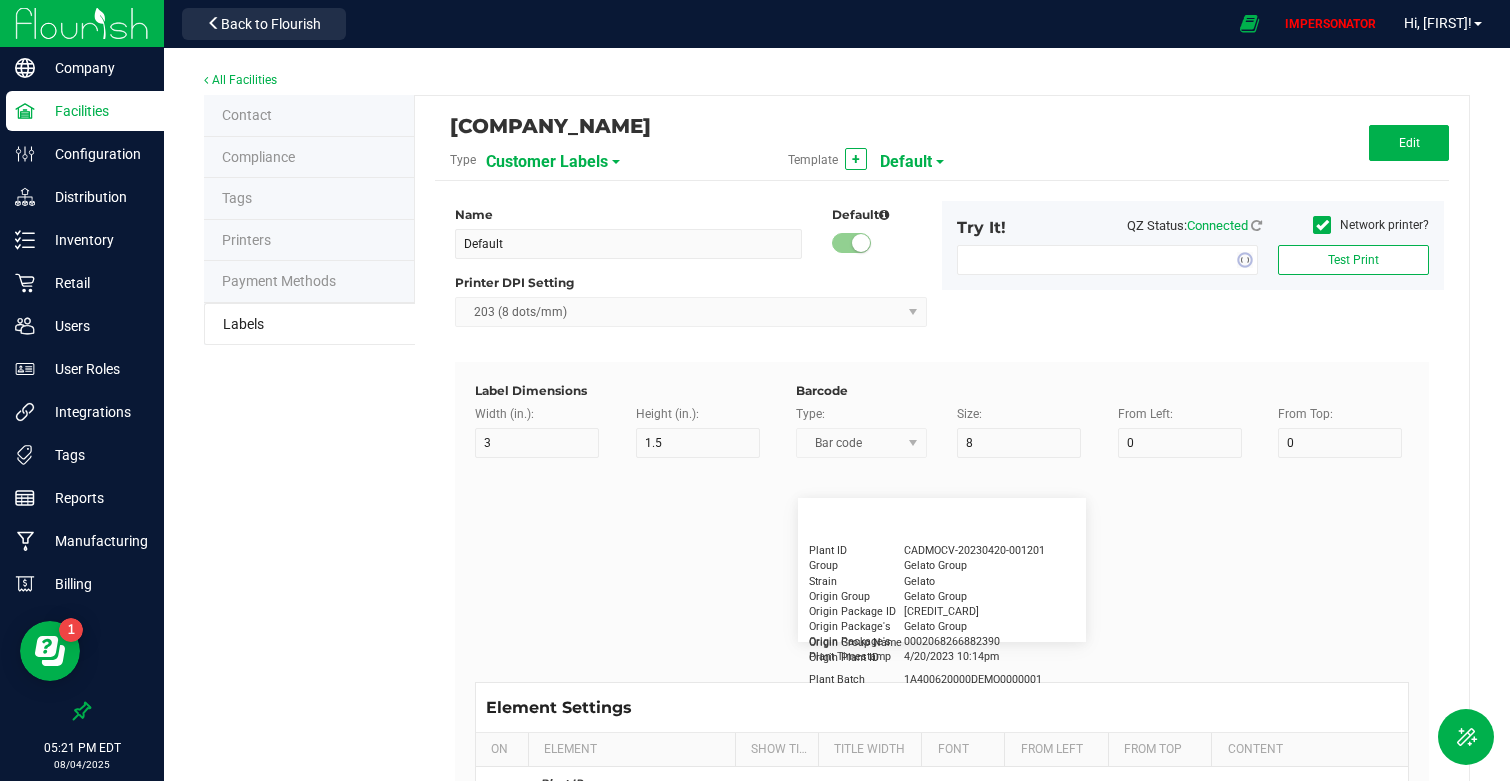 type on "Docfirst Doclast, MD." 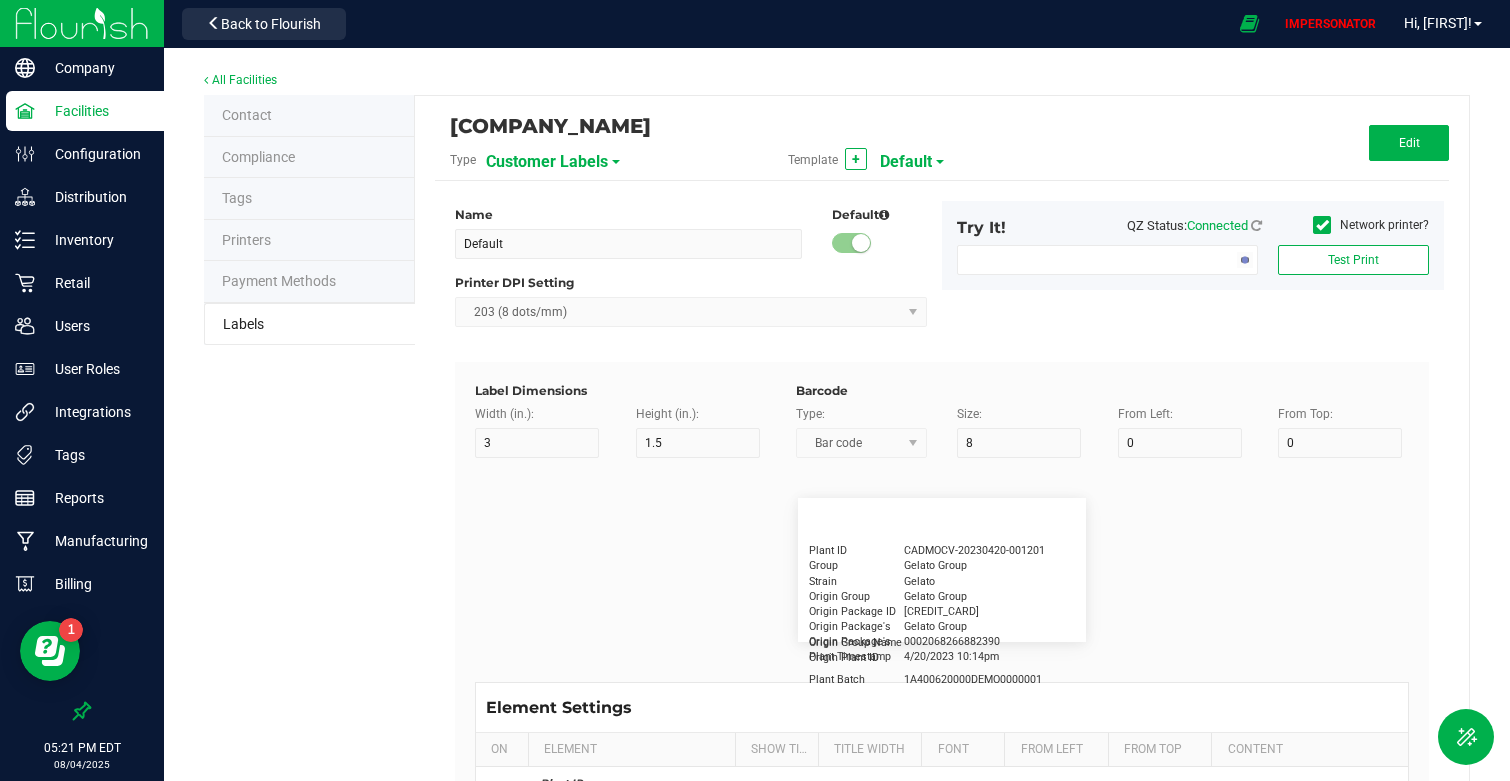 type on "Order Date" 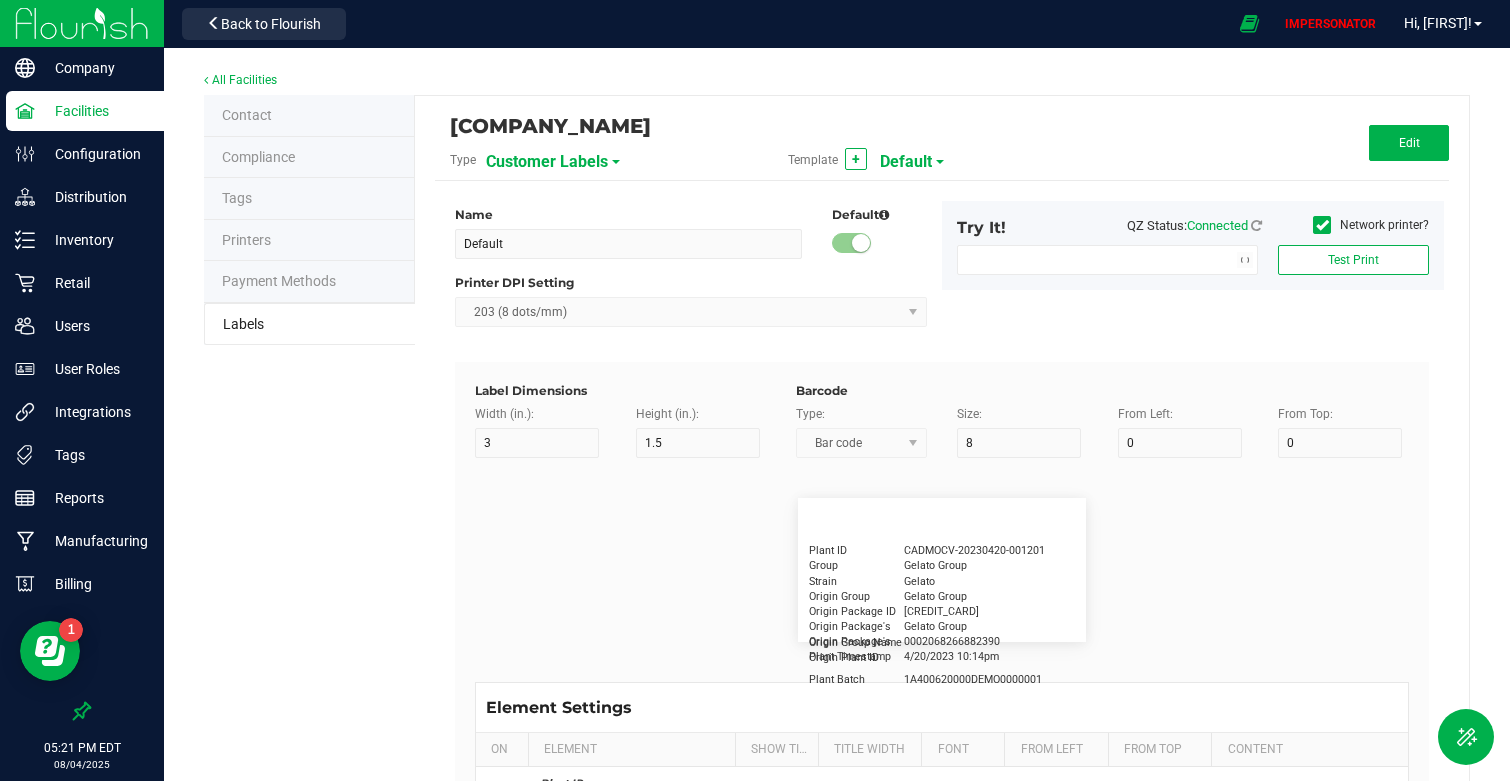 type on "15" 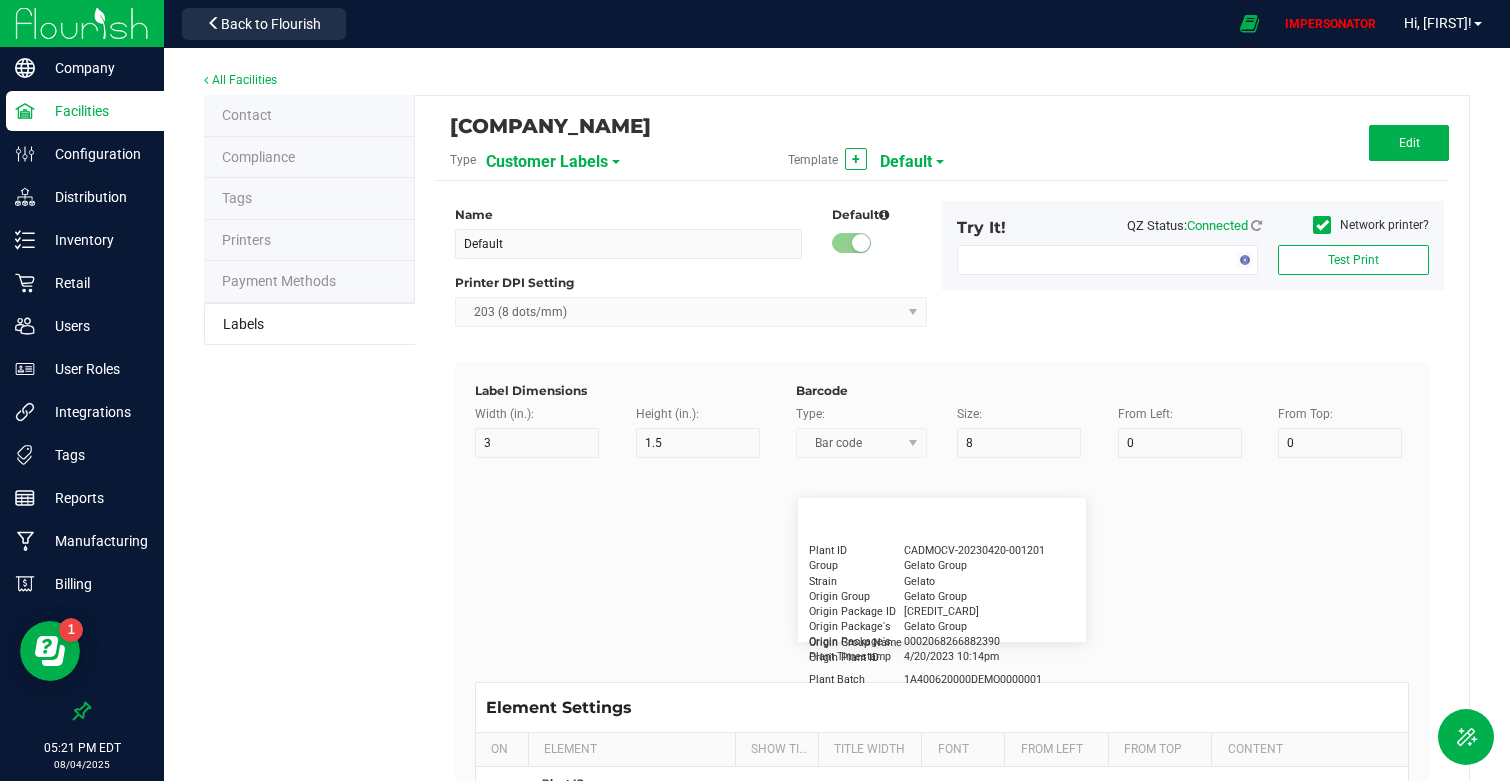 type on "5" 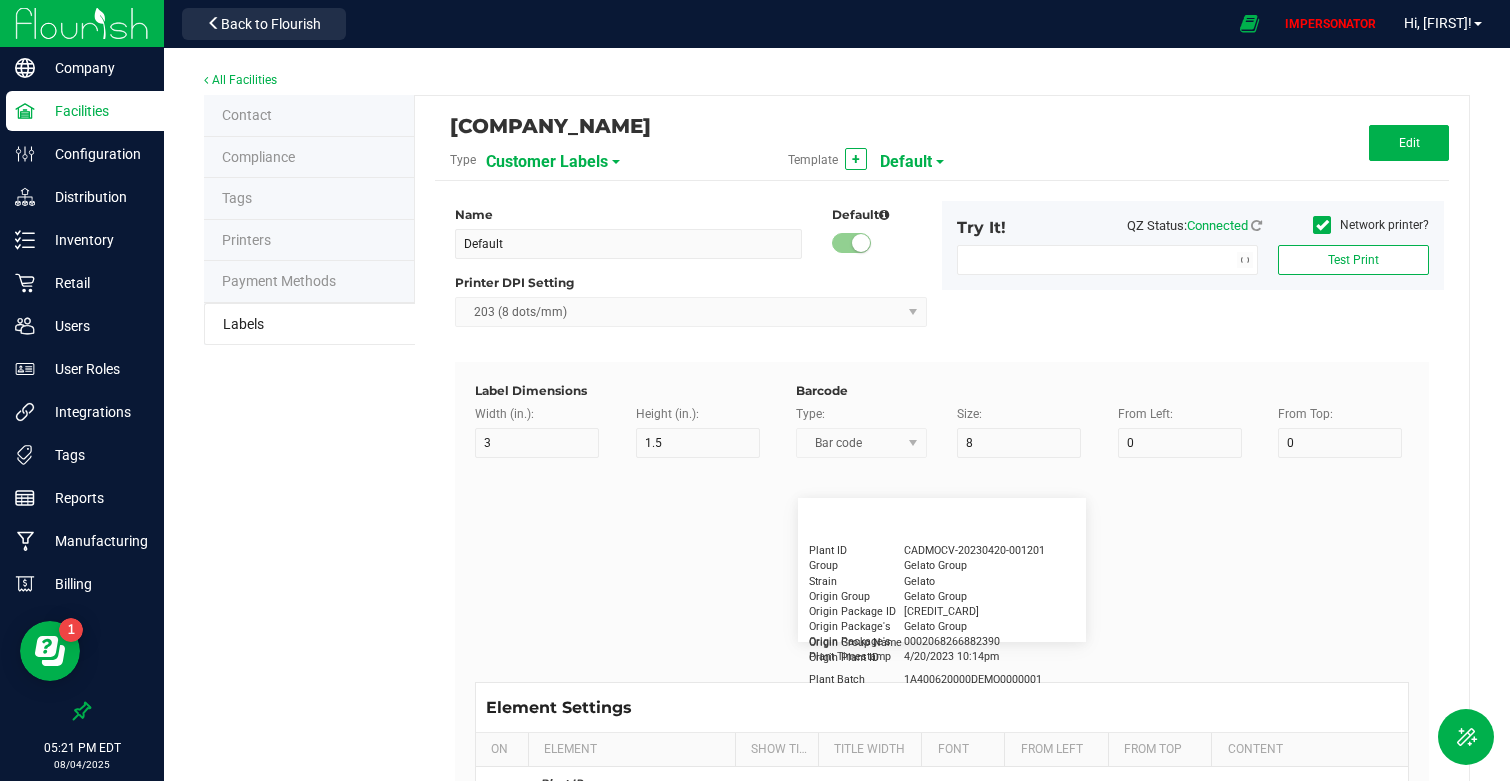type on "25" 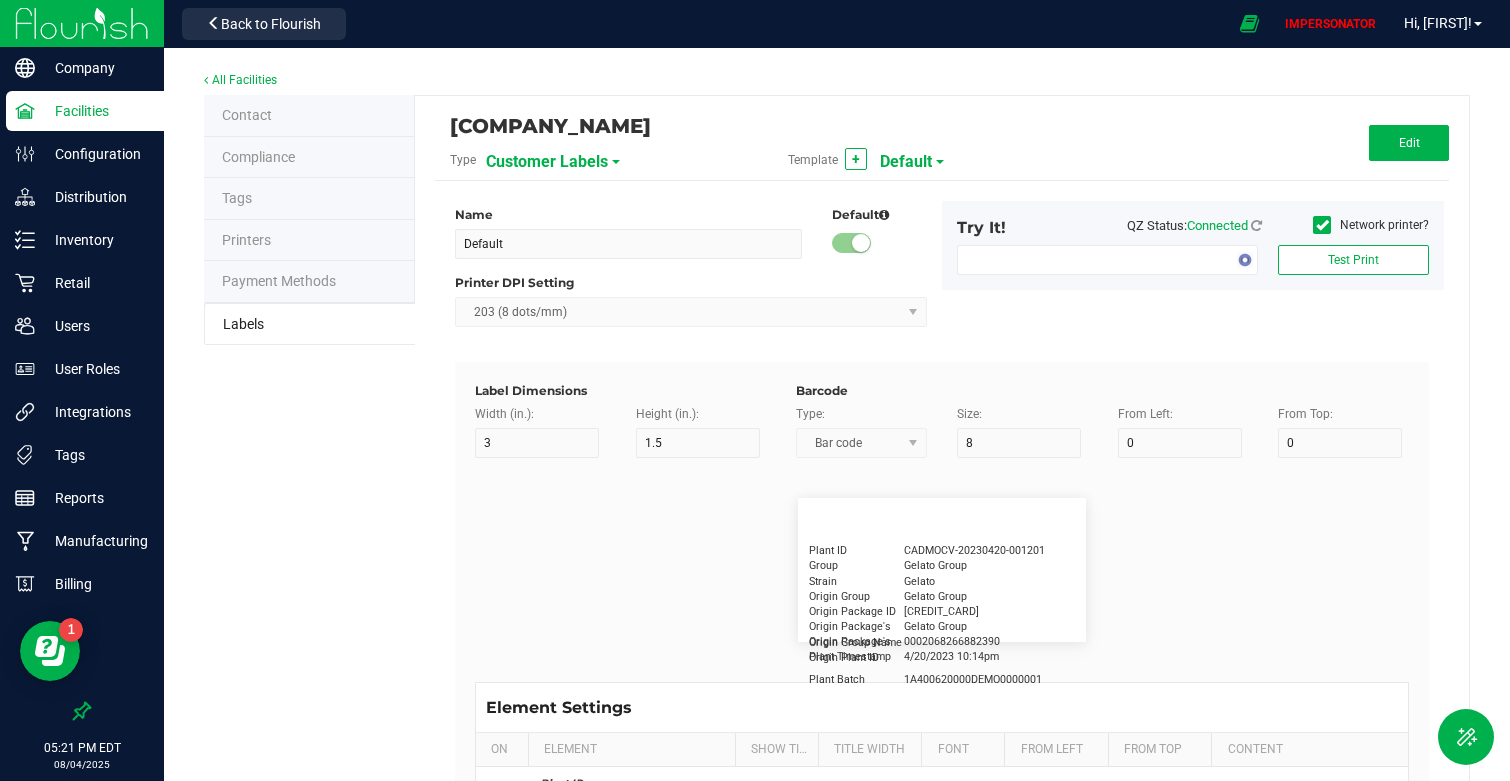 type on "4/20/2019 1:17 pm" 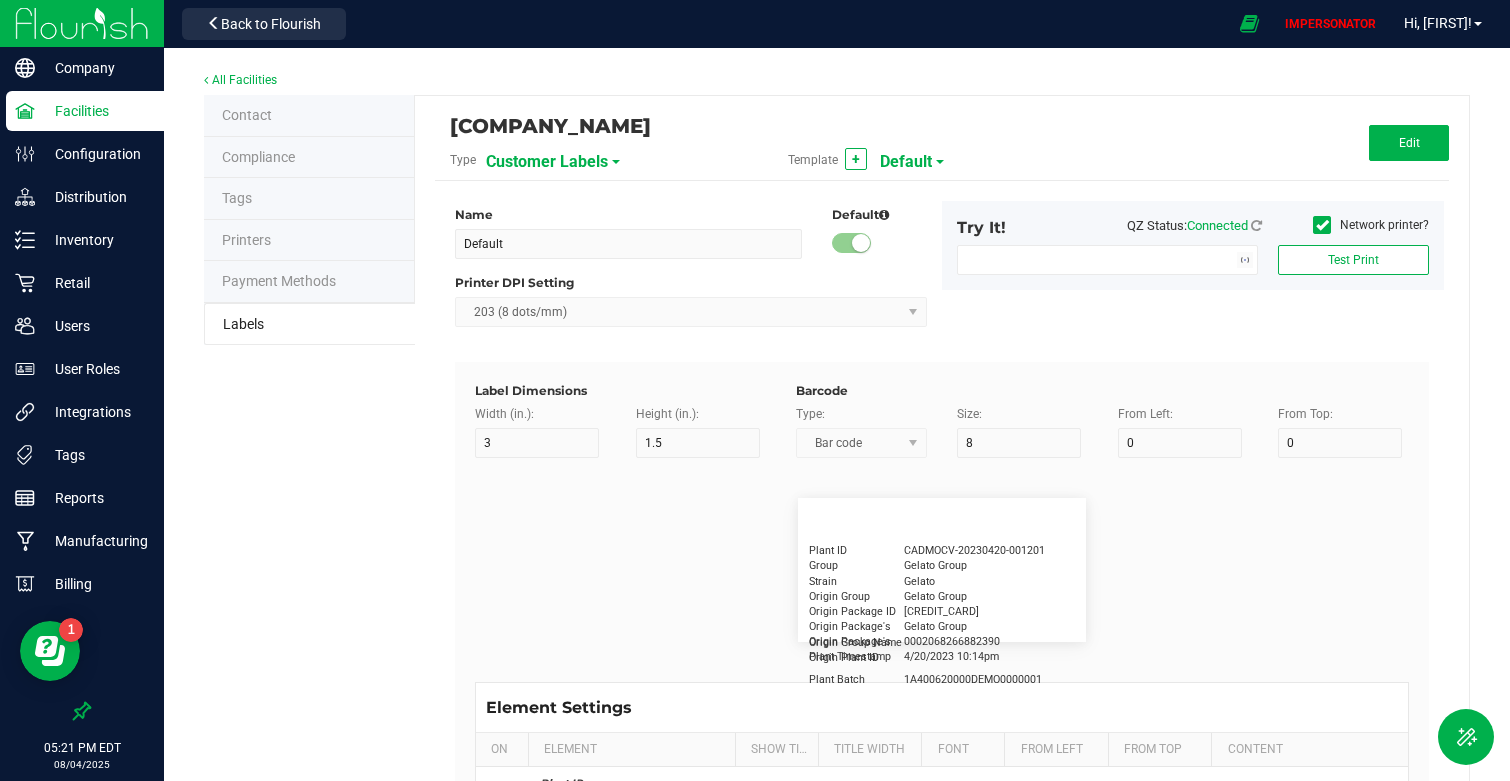 type on "Package ID" 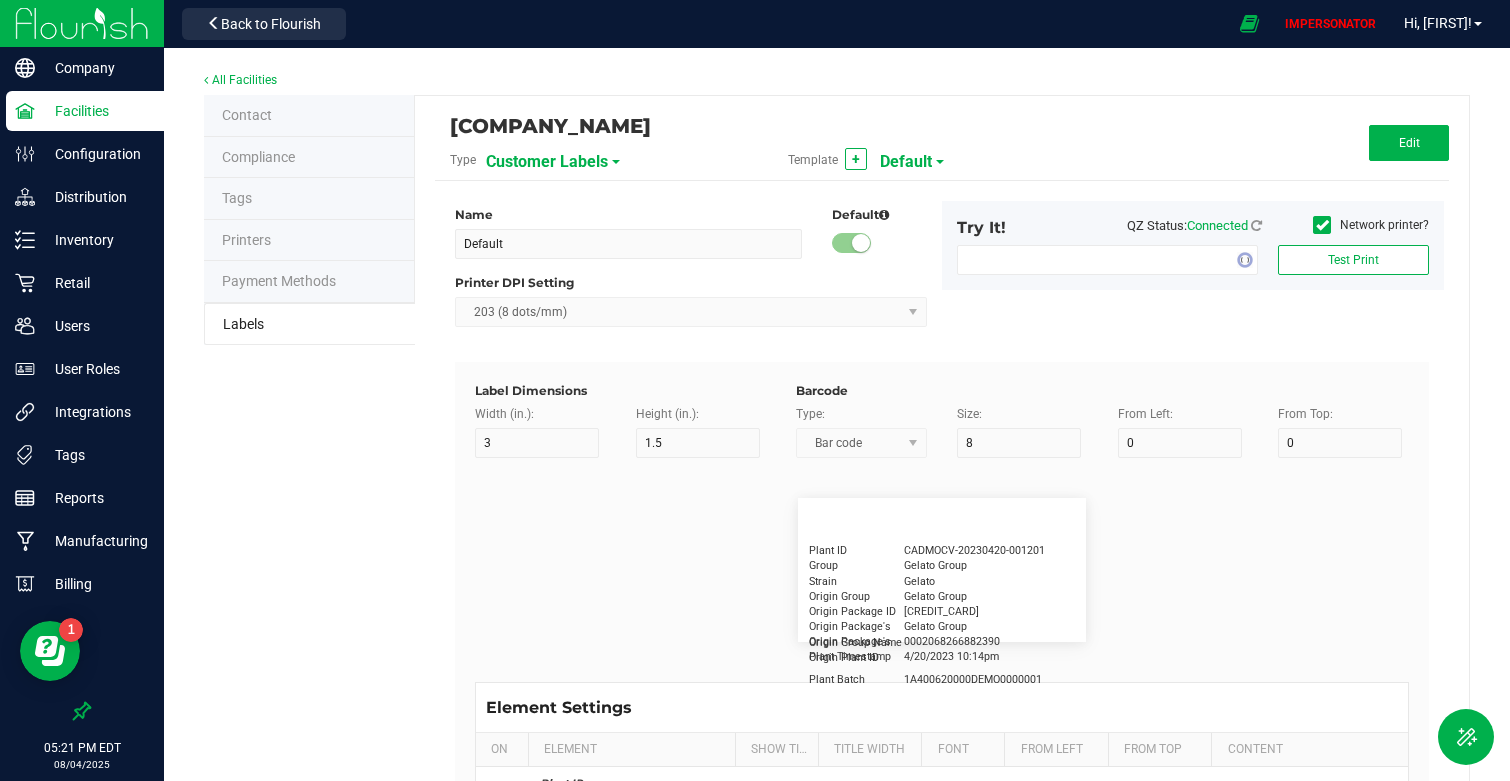 type on "15" 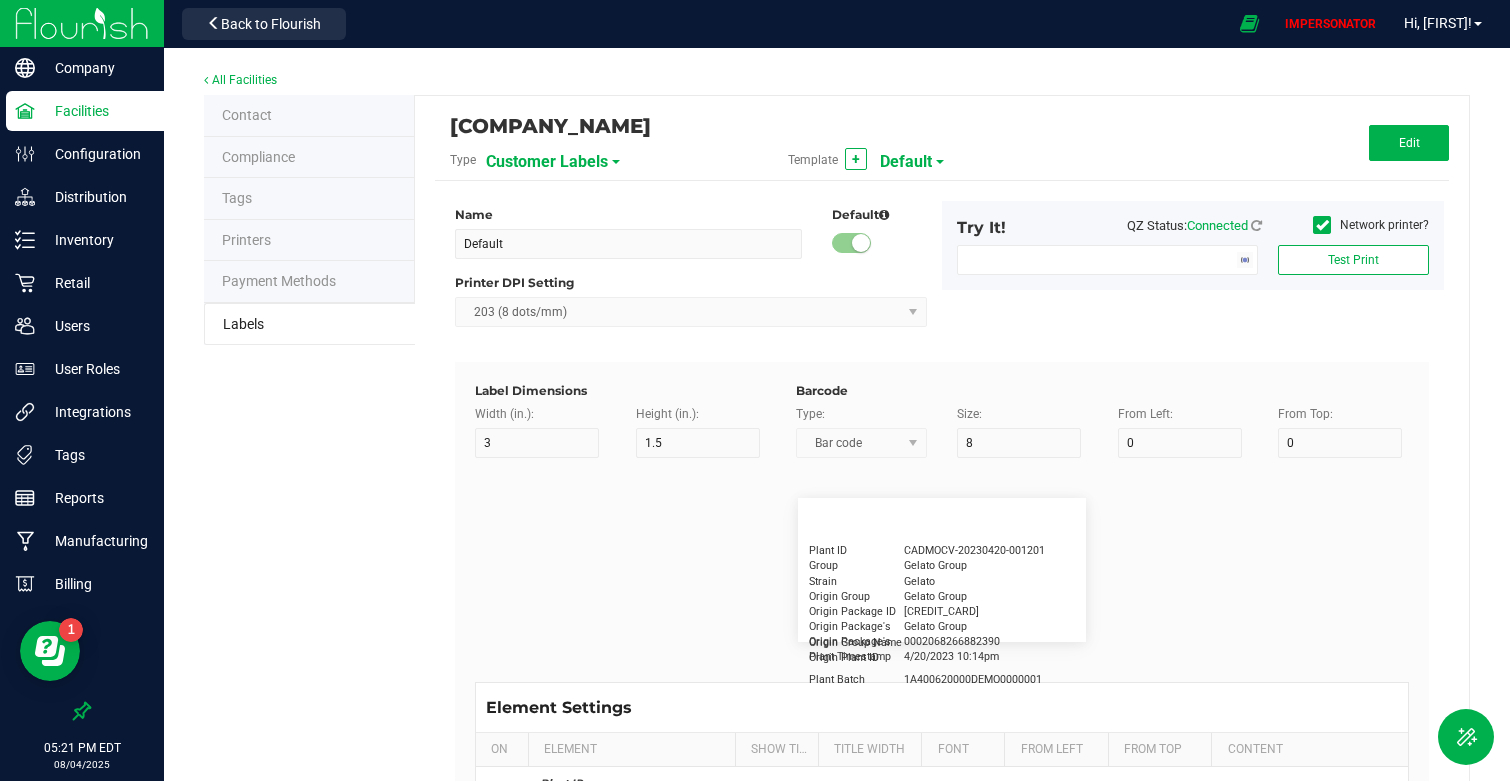type on "5" 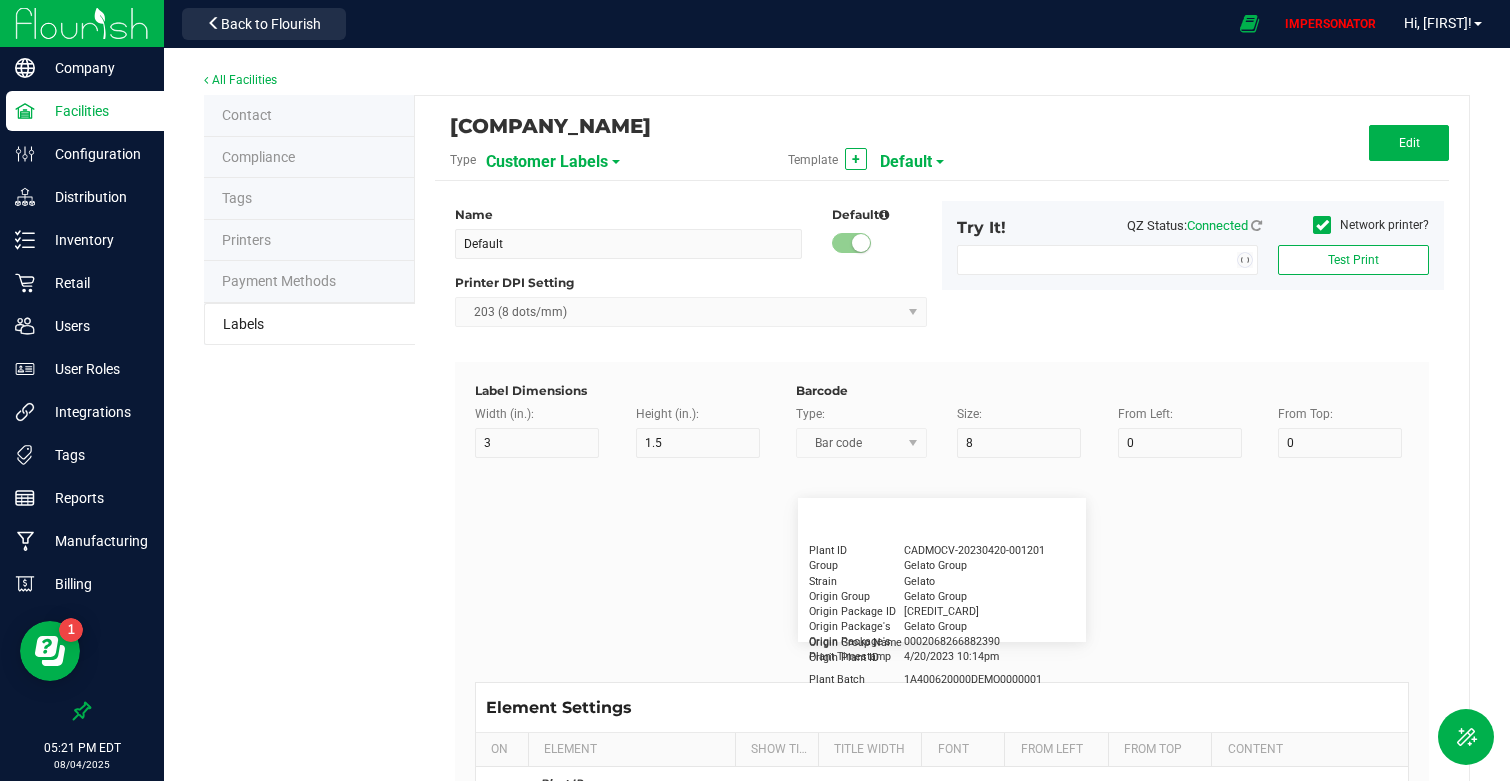 type on "10" 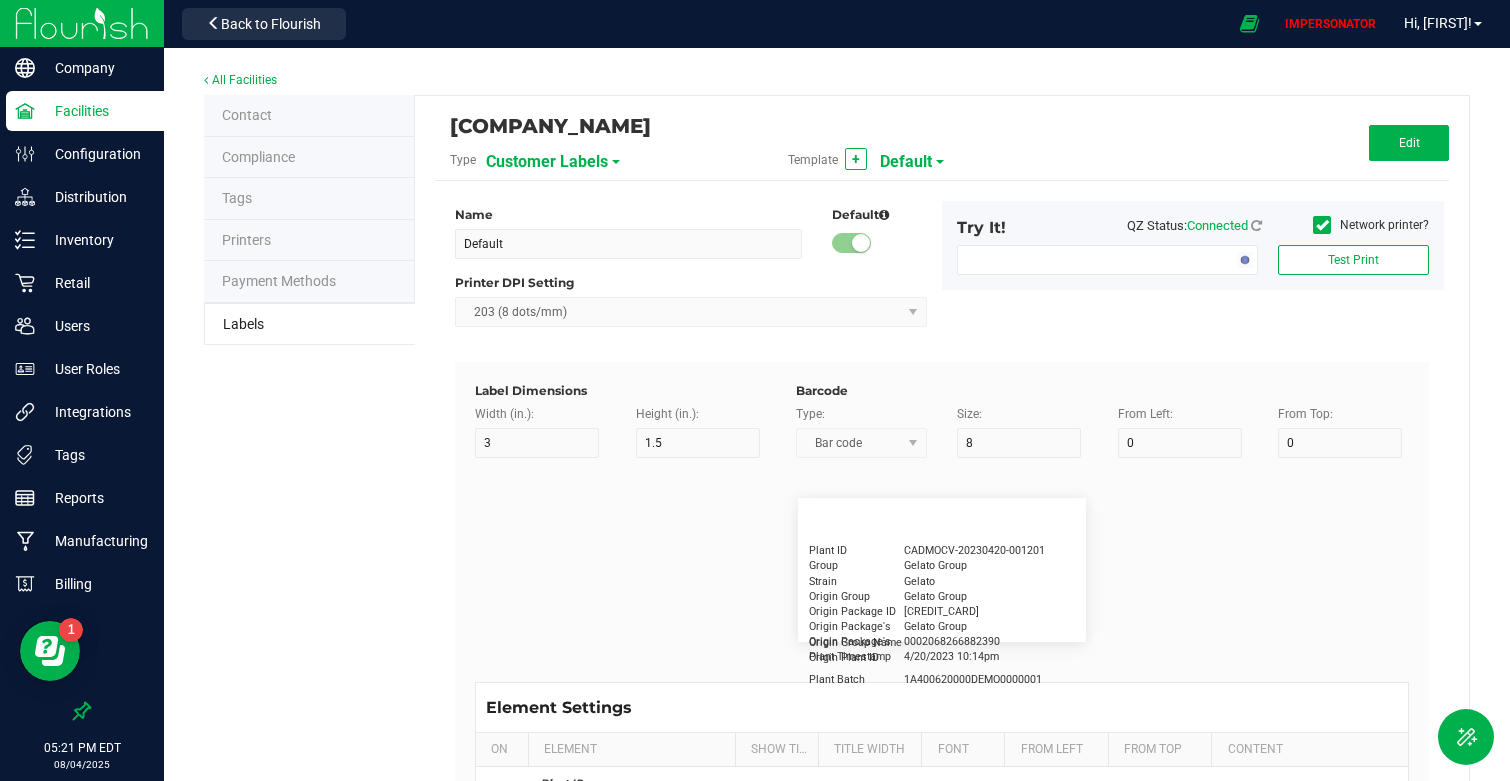 type on "CADMODS-20230420-096" 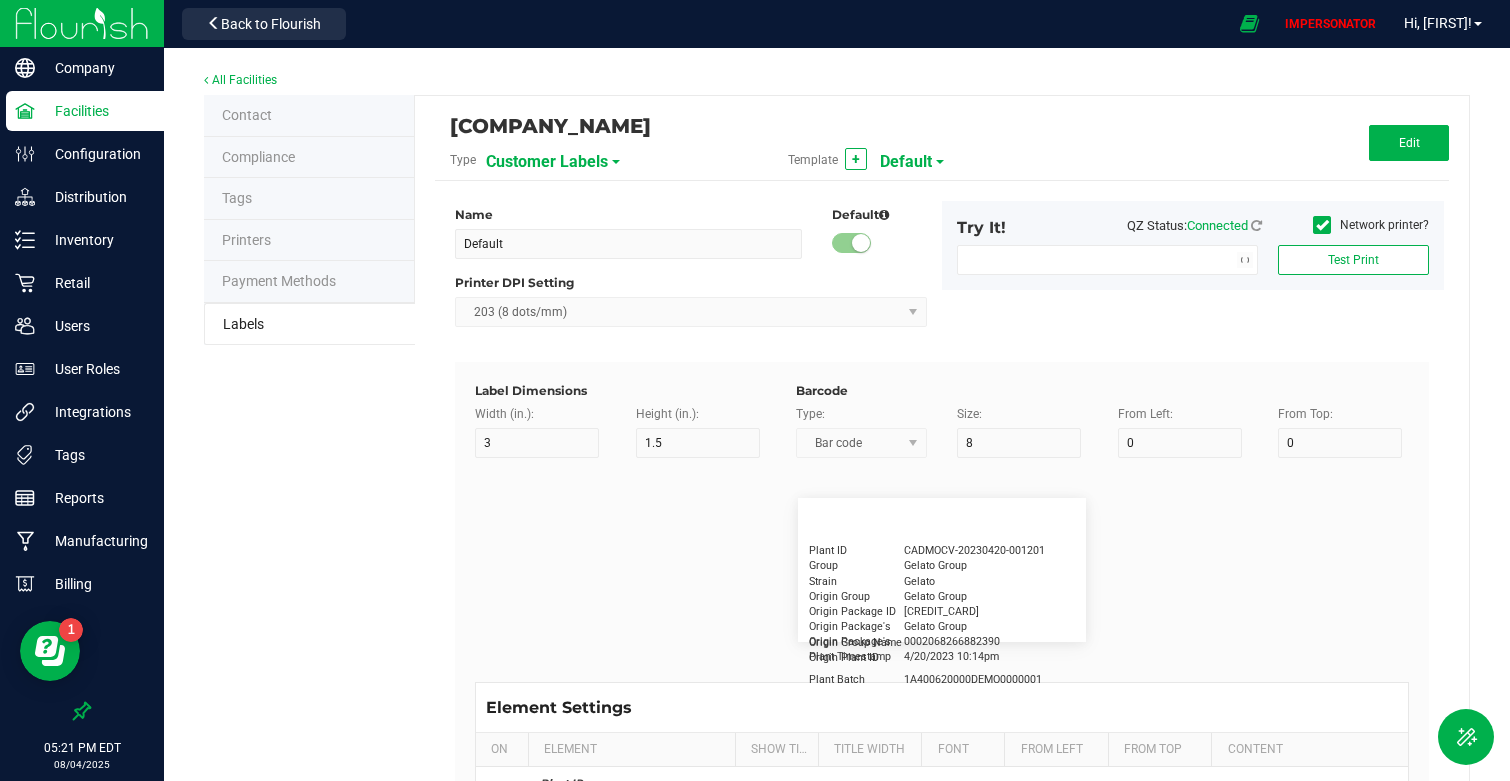 type on "Lot Number" 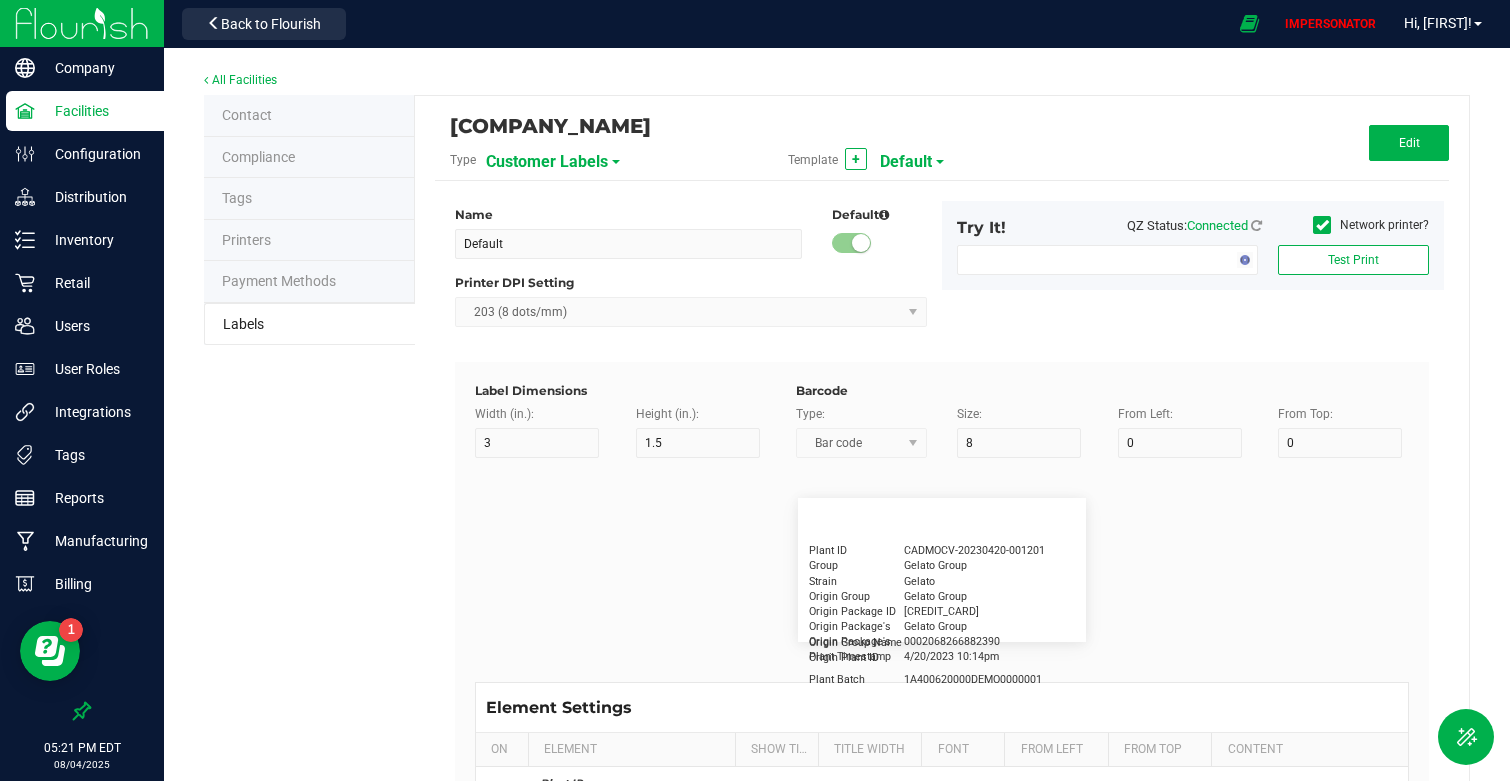 type on "15" 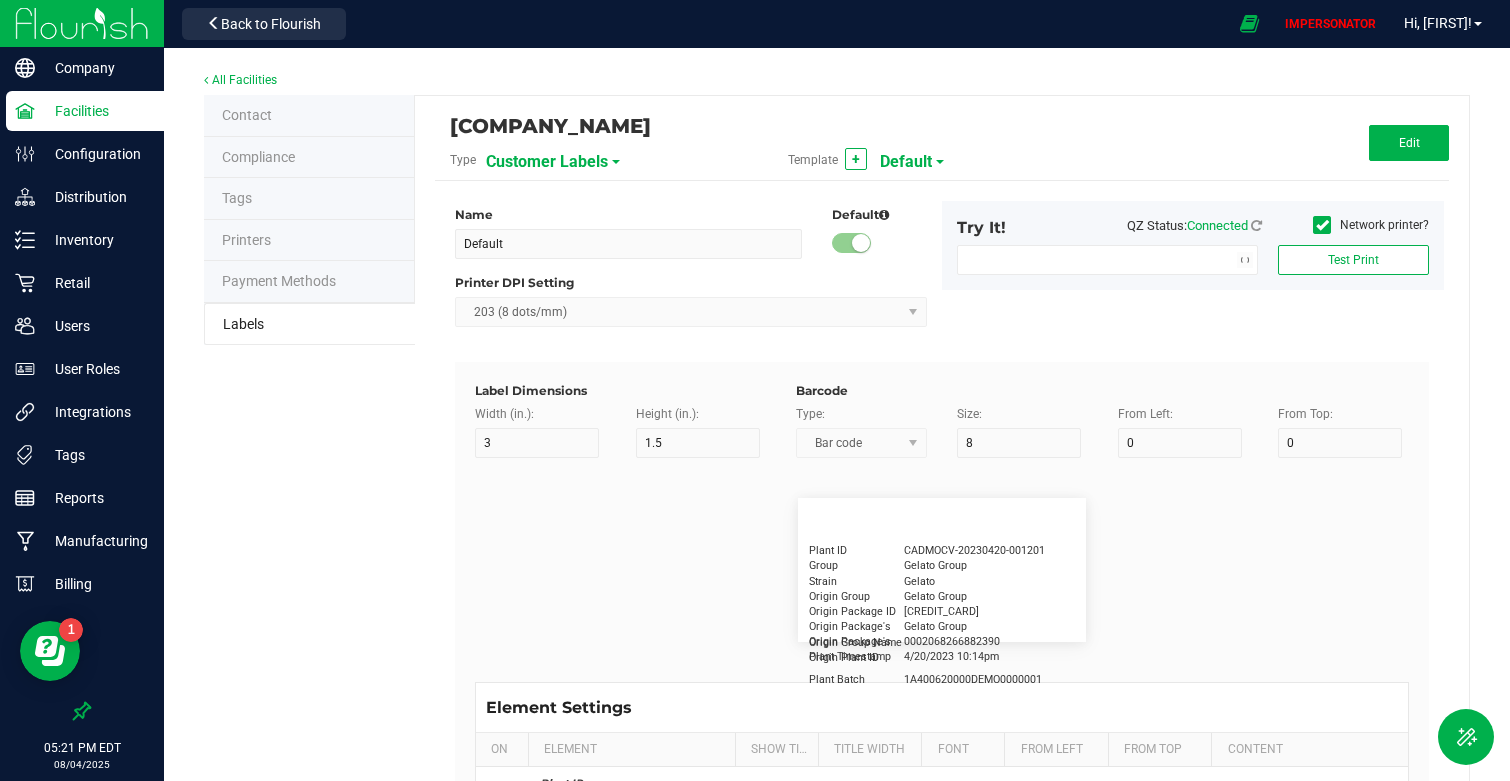 type on "5" 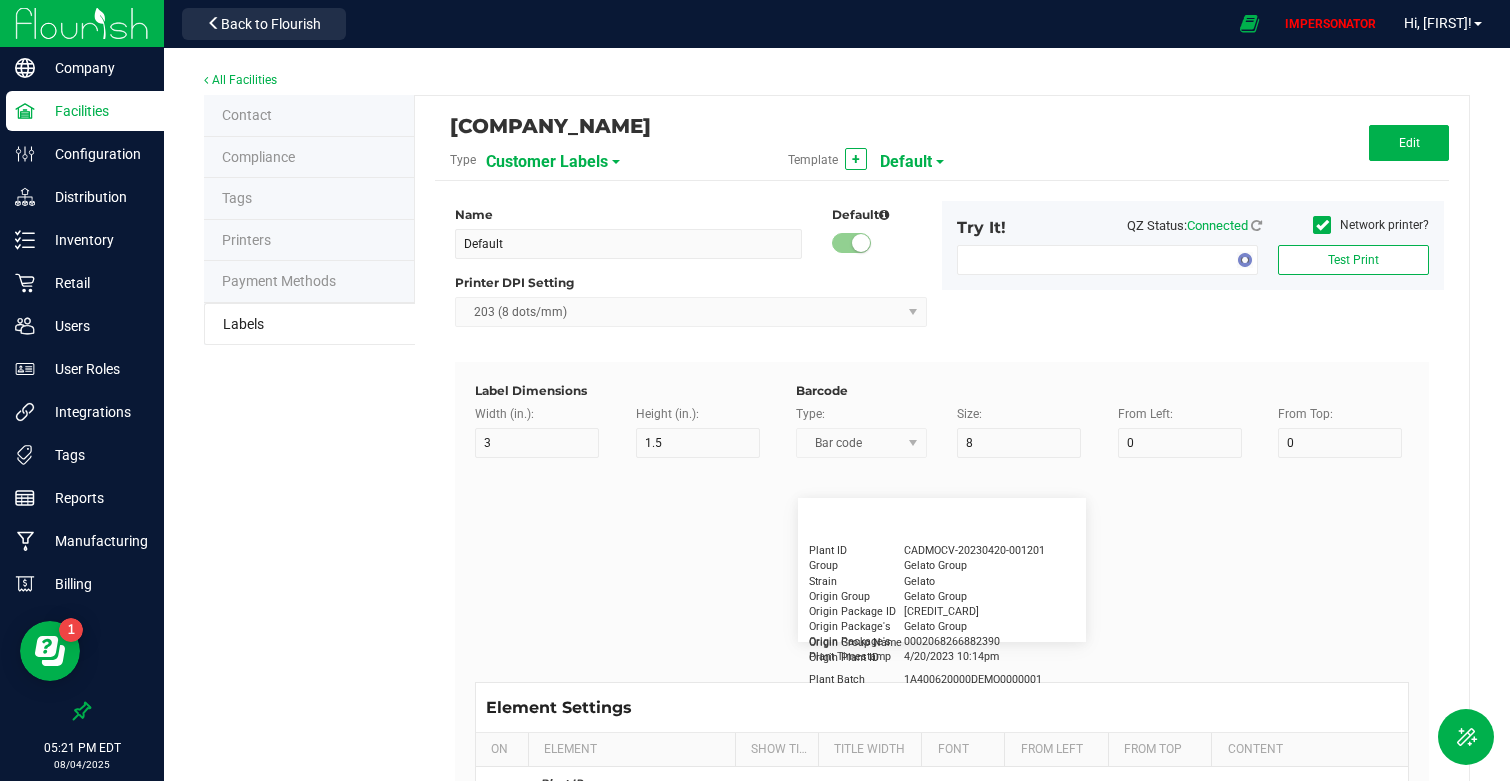 type on "10" 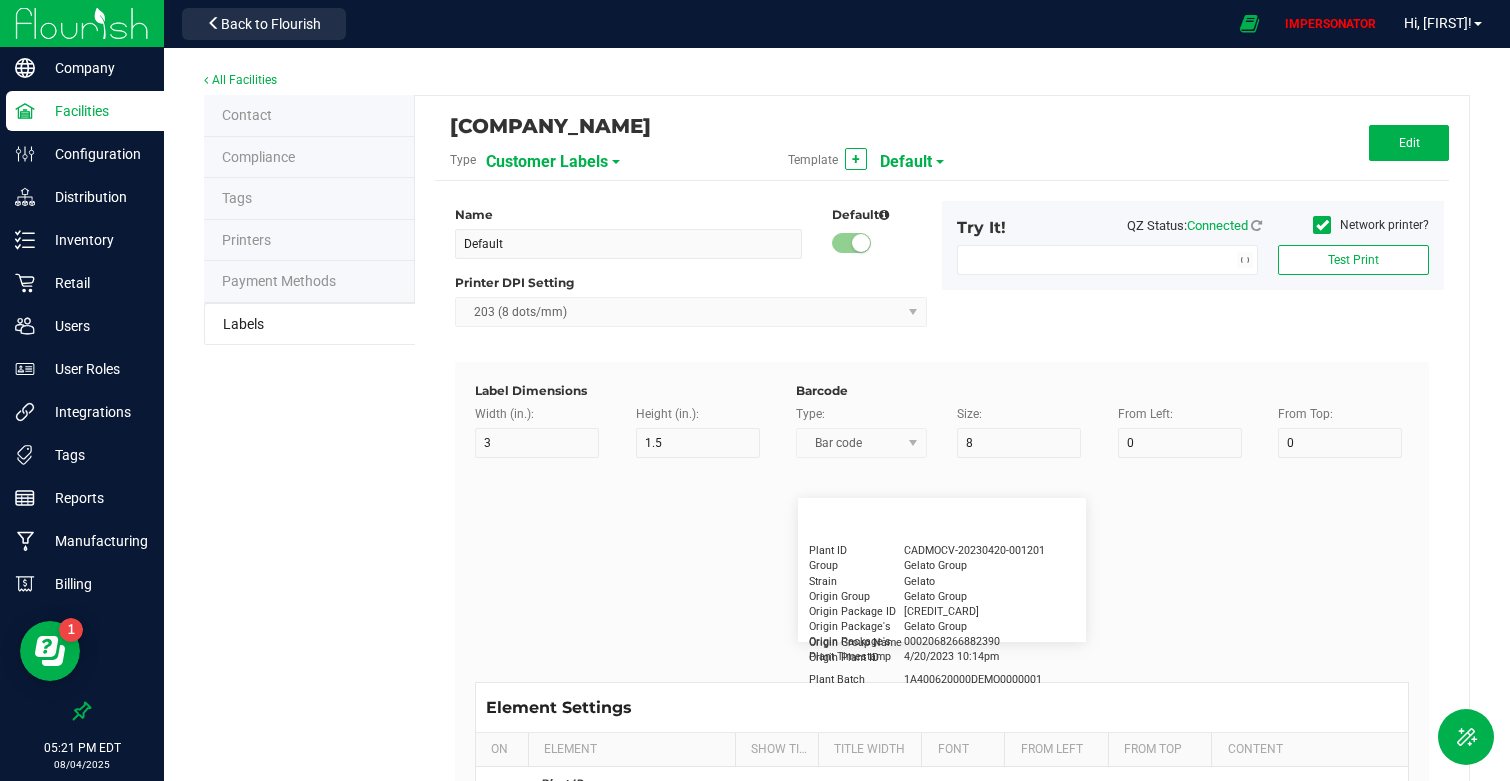 type on "LOTPXGDP-0912" 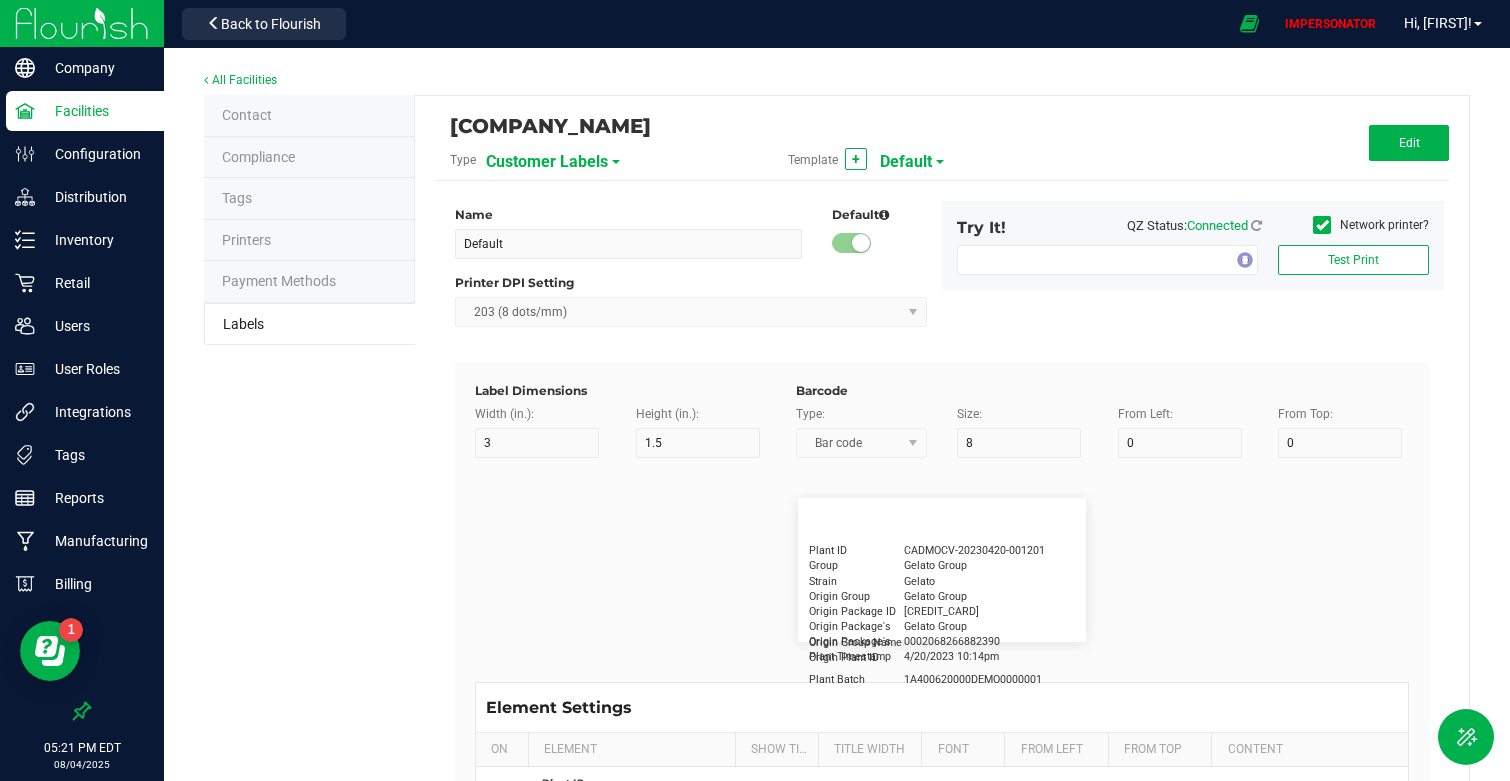 type on "Warning" 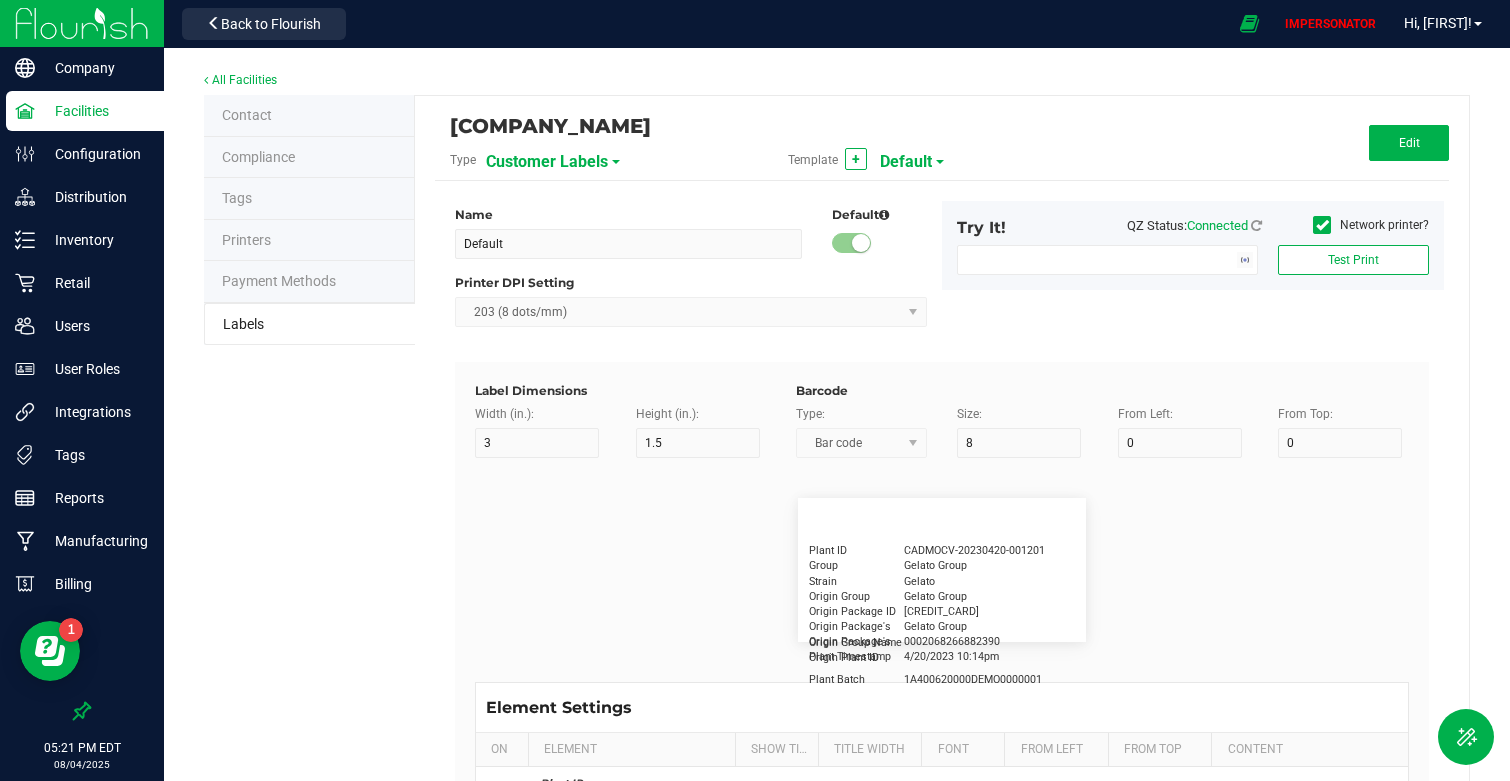 type on "15" 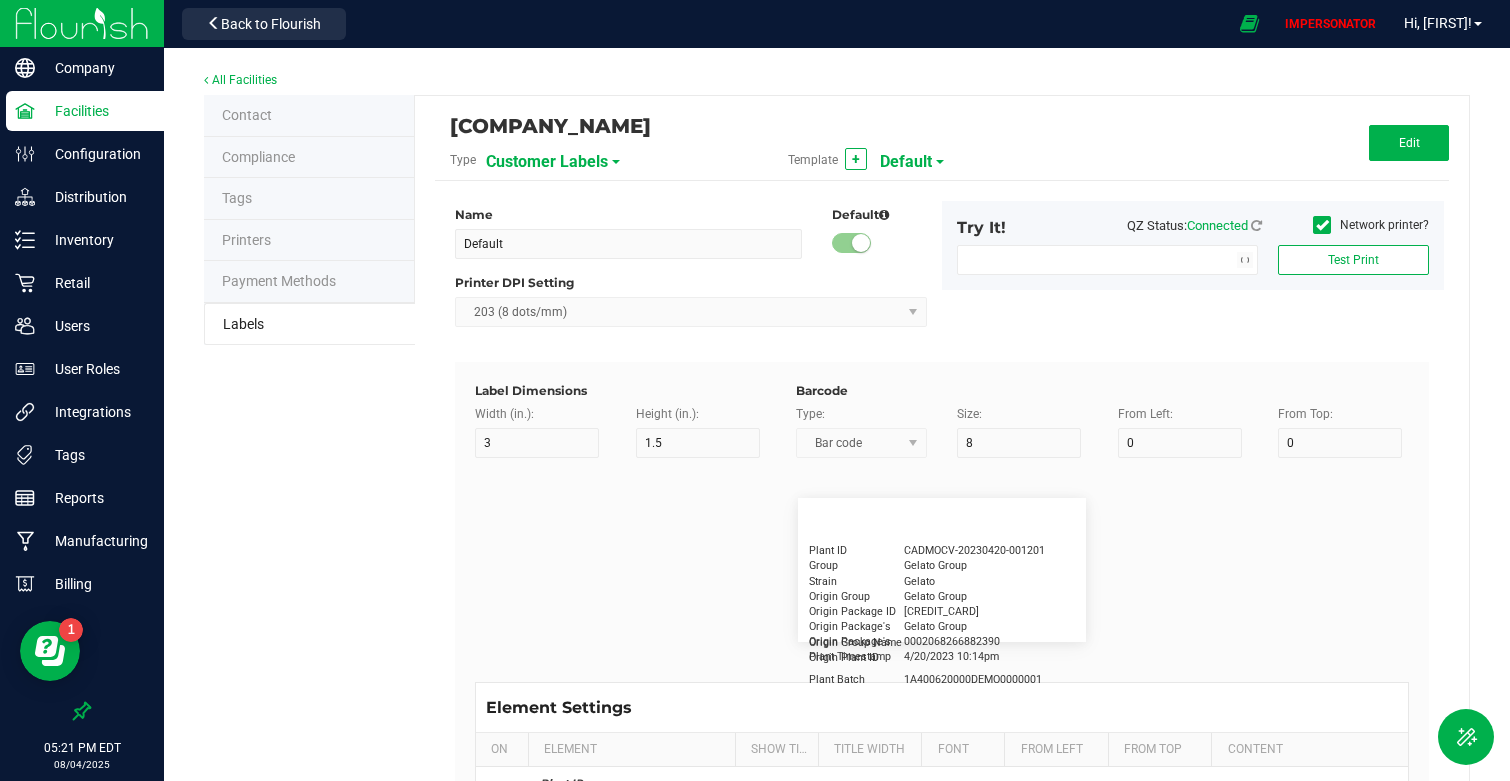 type on "5" 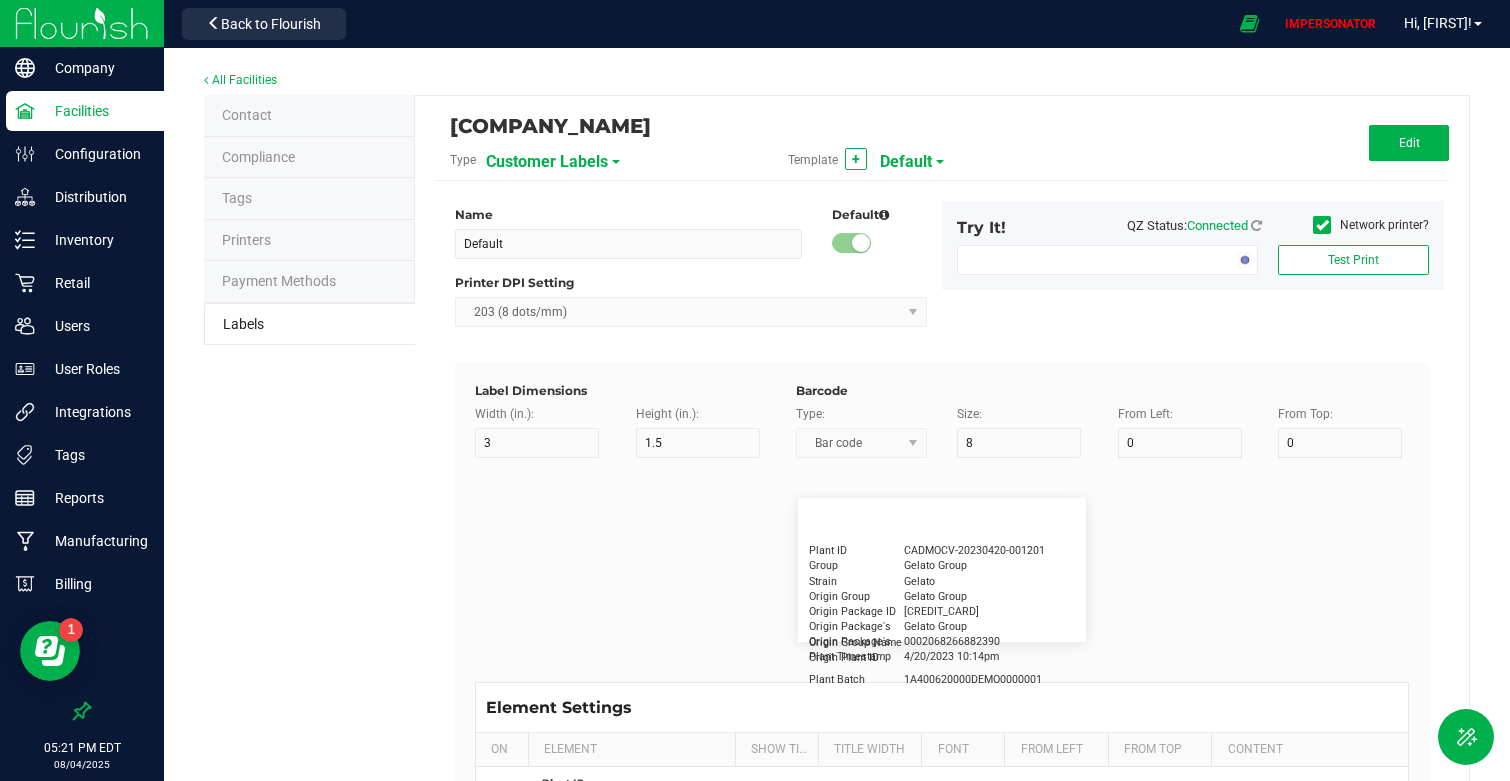 type on "30" 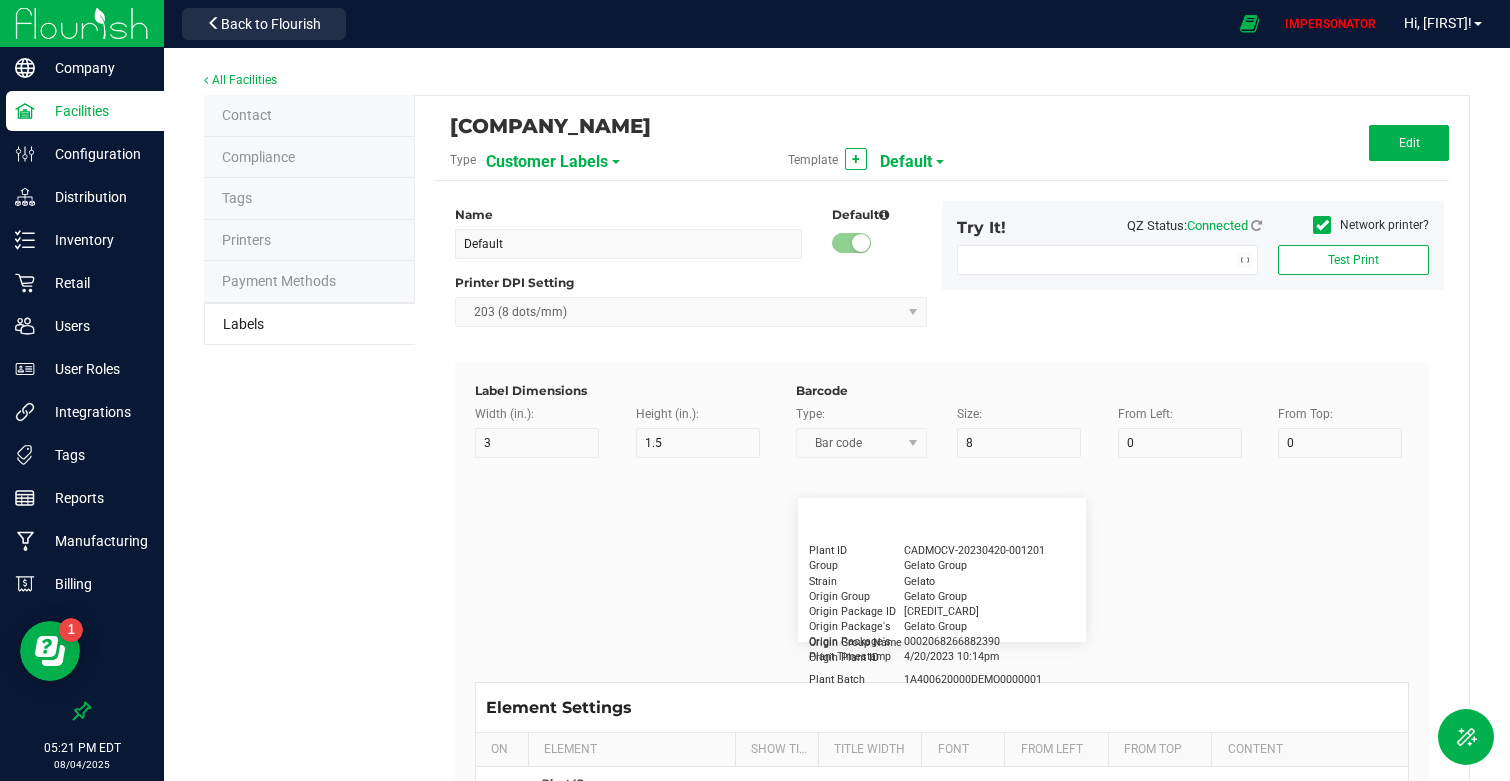 type on "Type Warning Here" 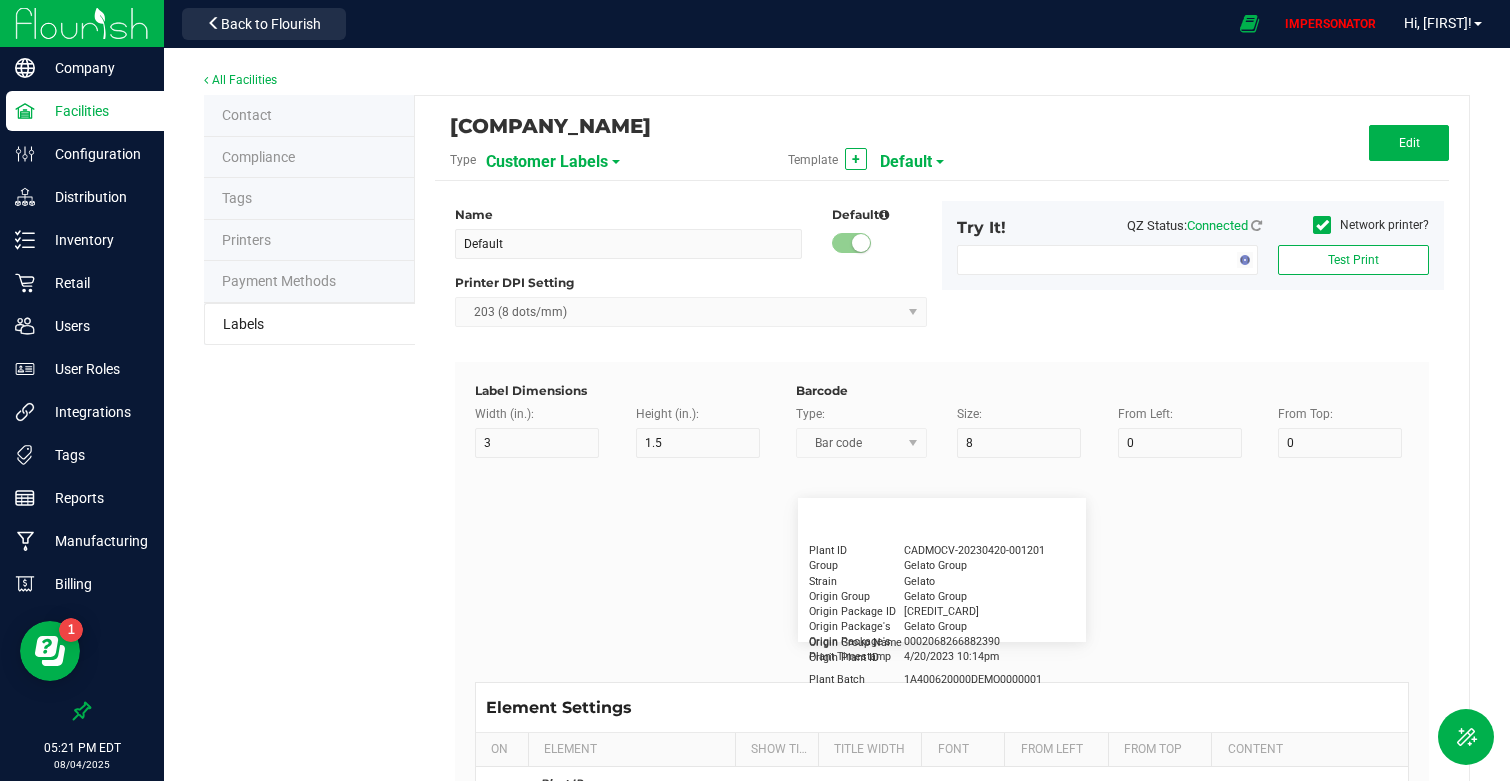 type on "Brand" 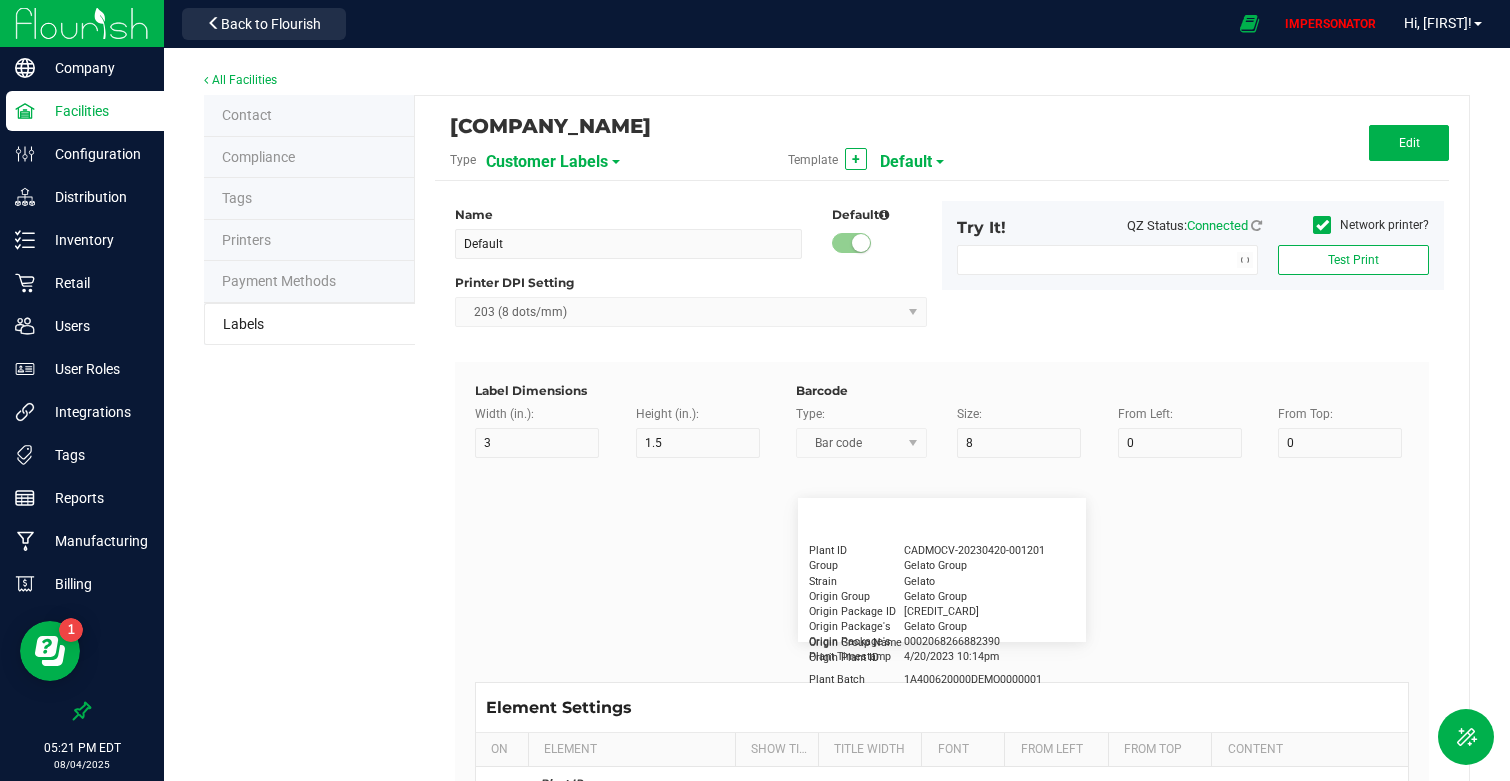 type on "15" 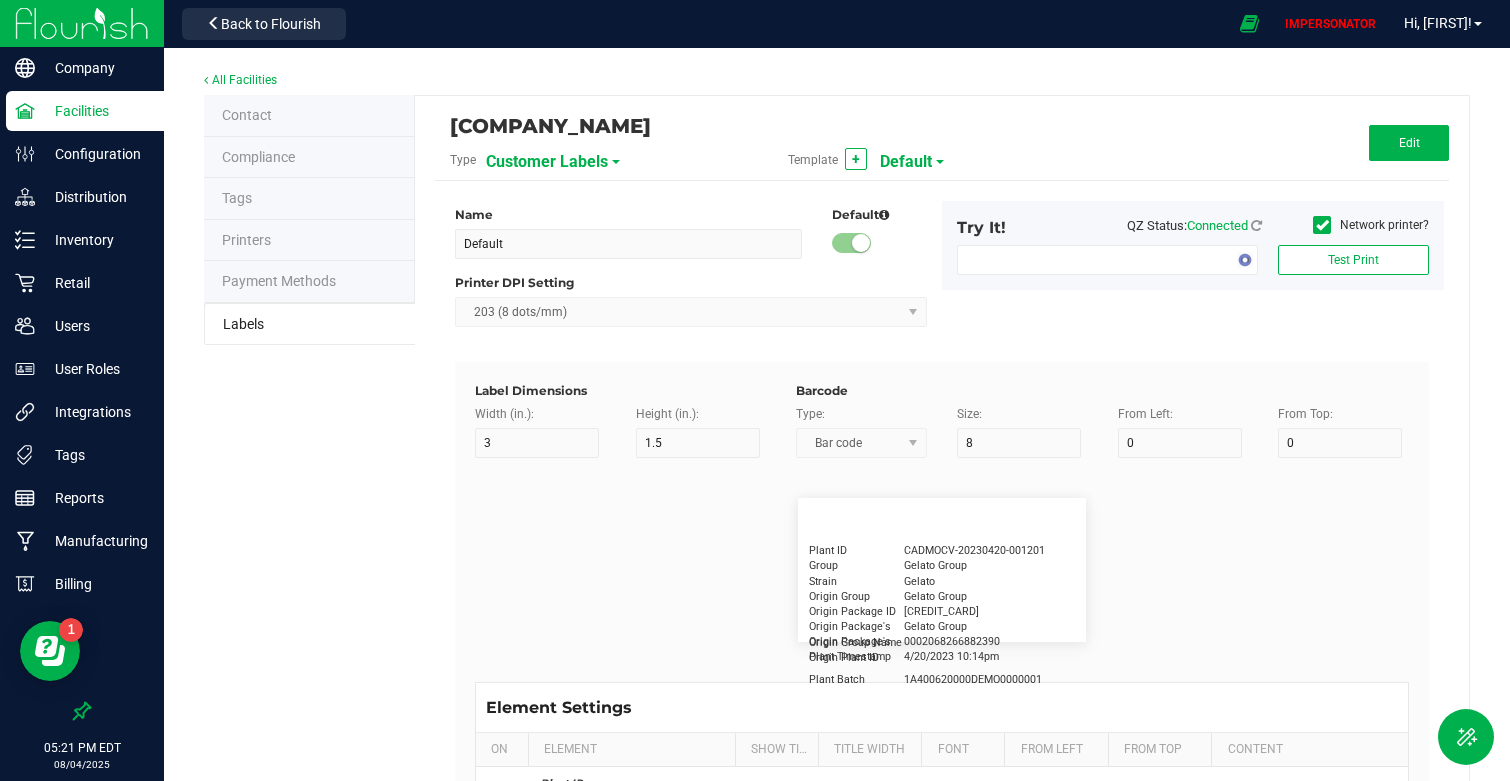 type on "5" 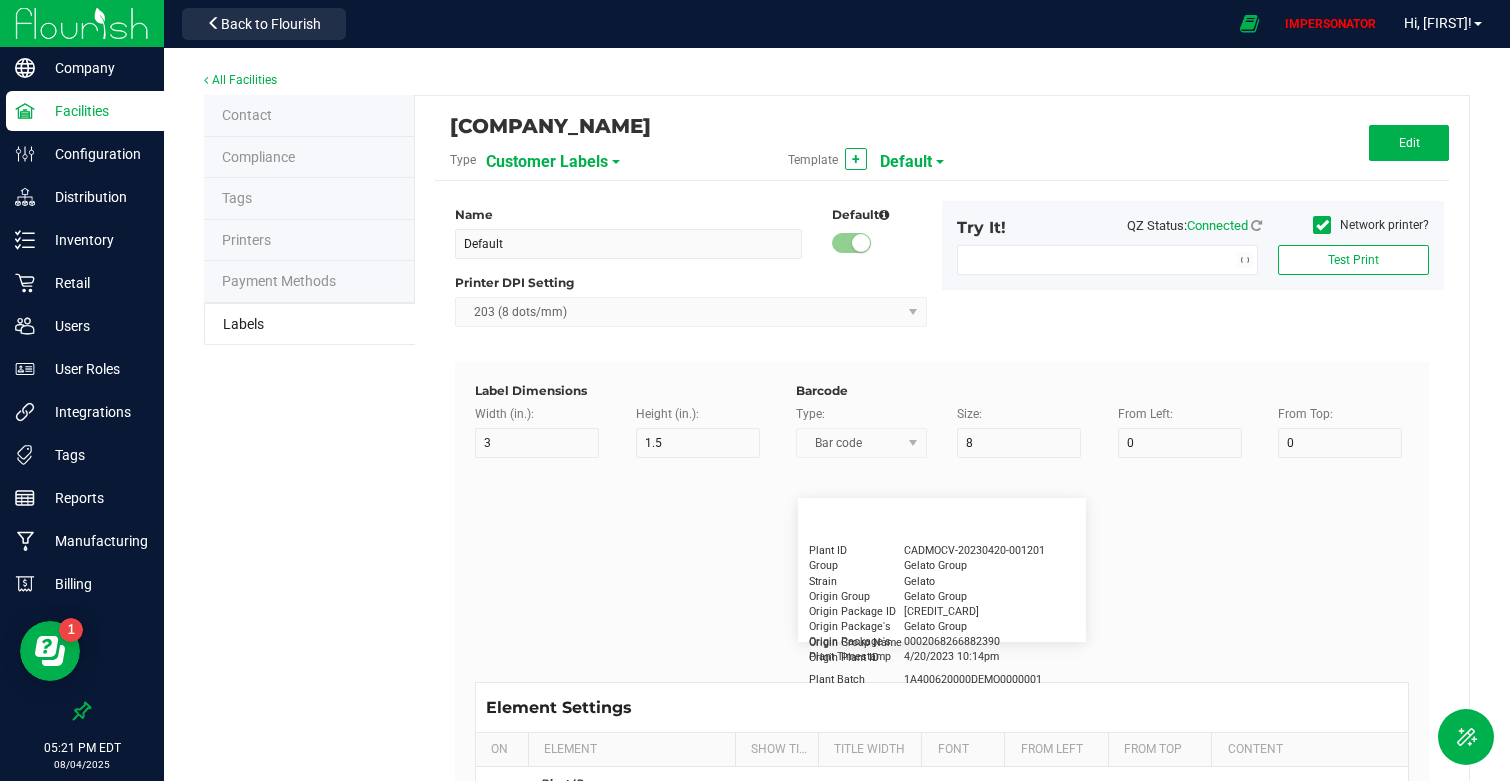 type on "30" 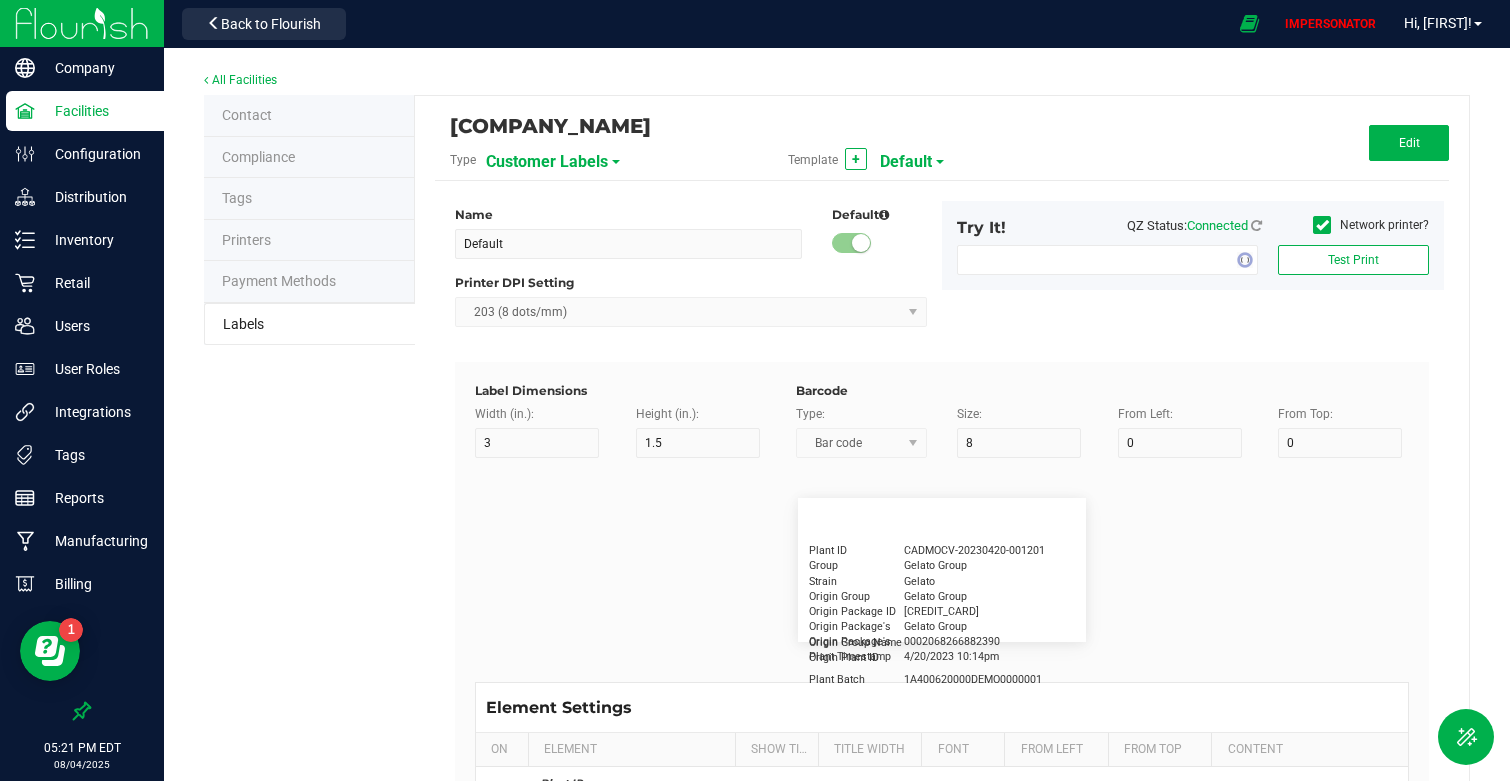 type on "Cannabis Co." 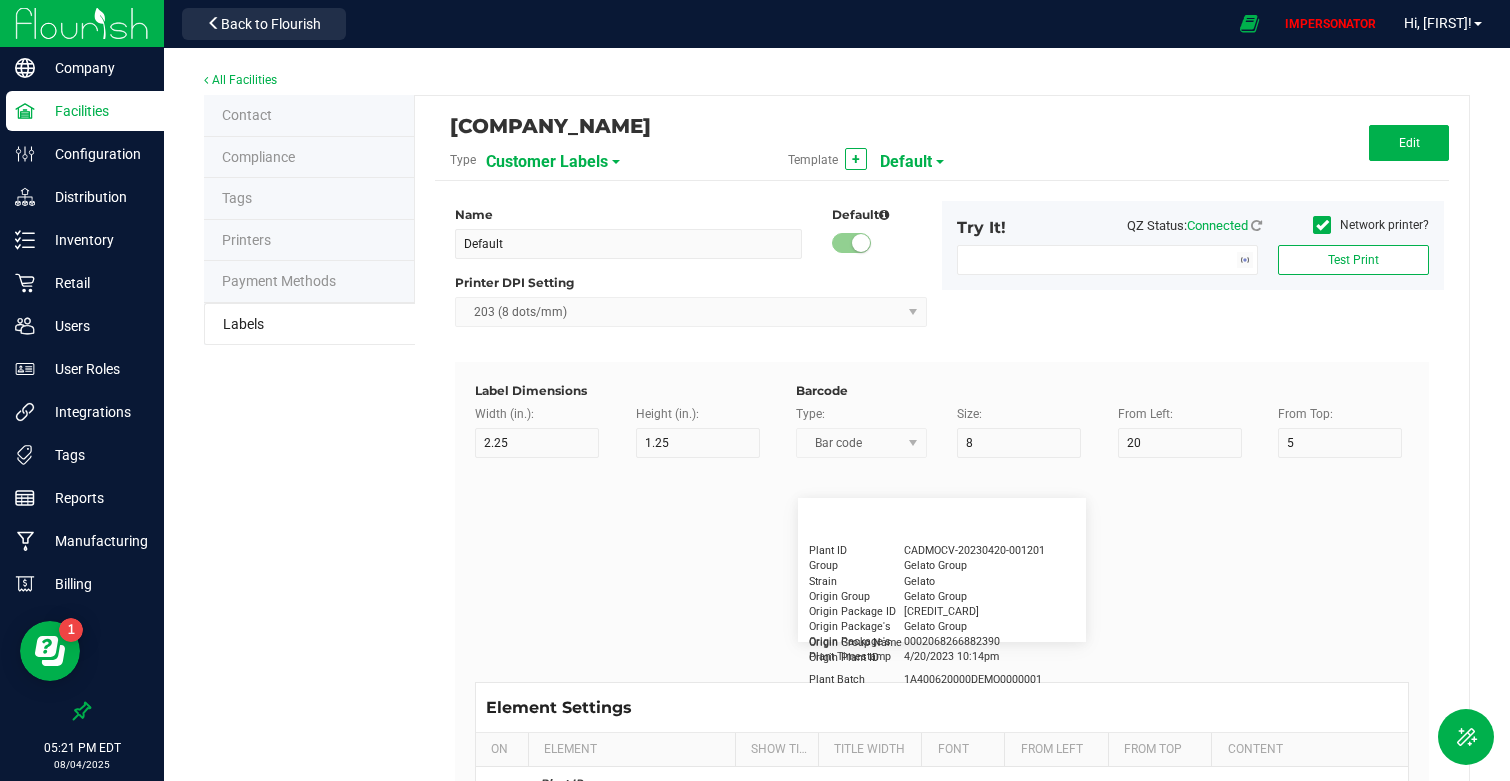 type on "NDC Number" 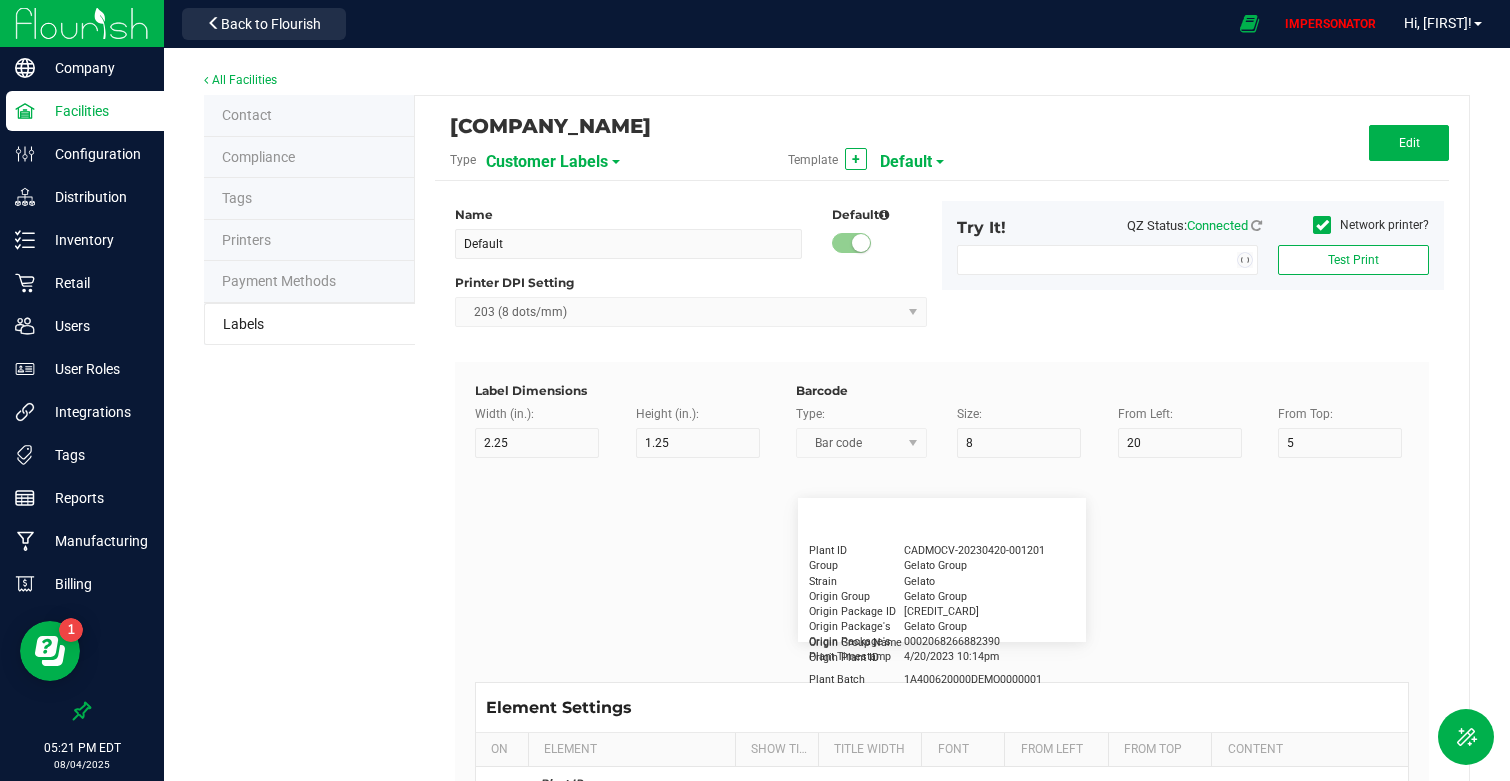 type on "15" 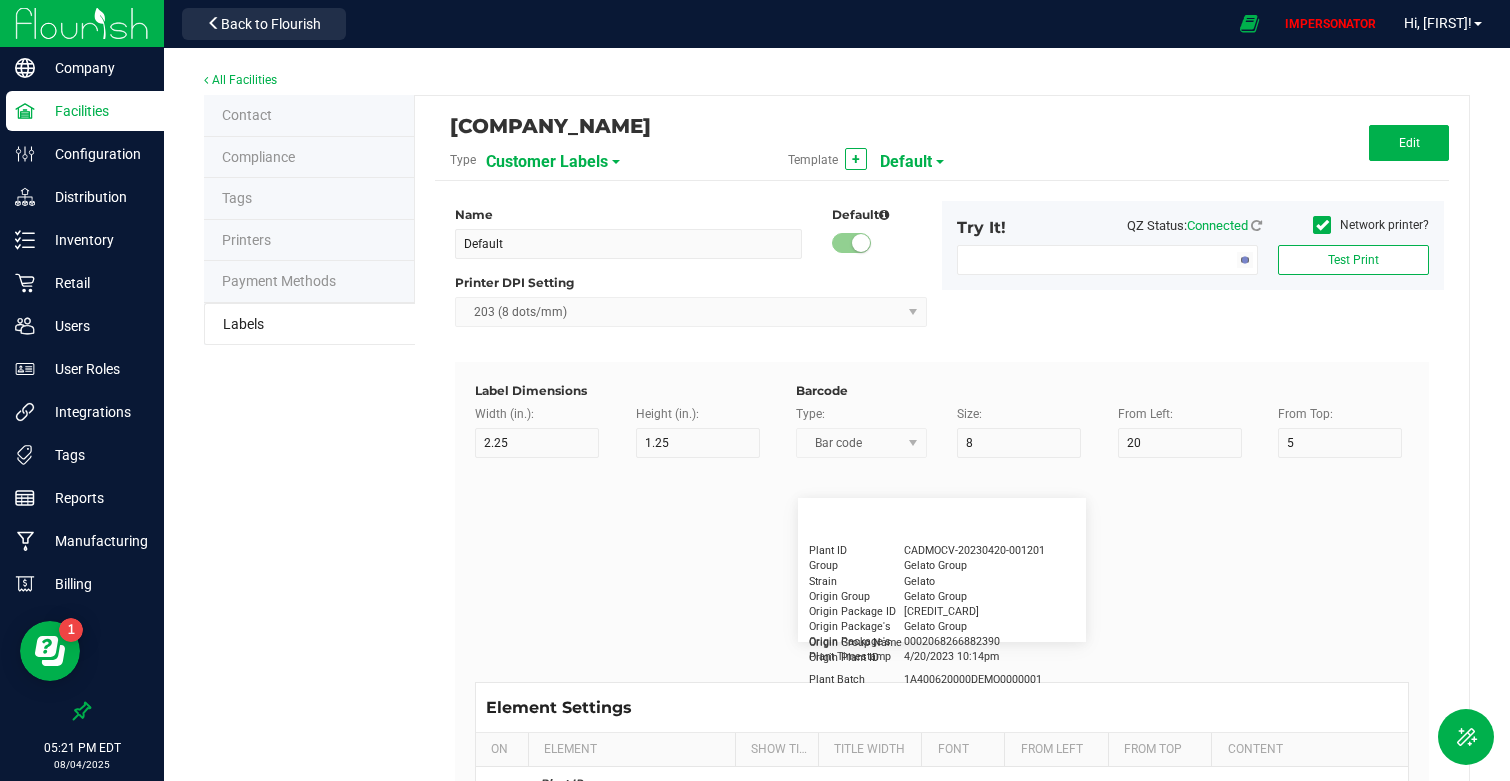 type on "5" 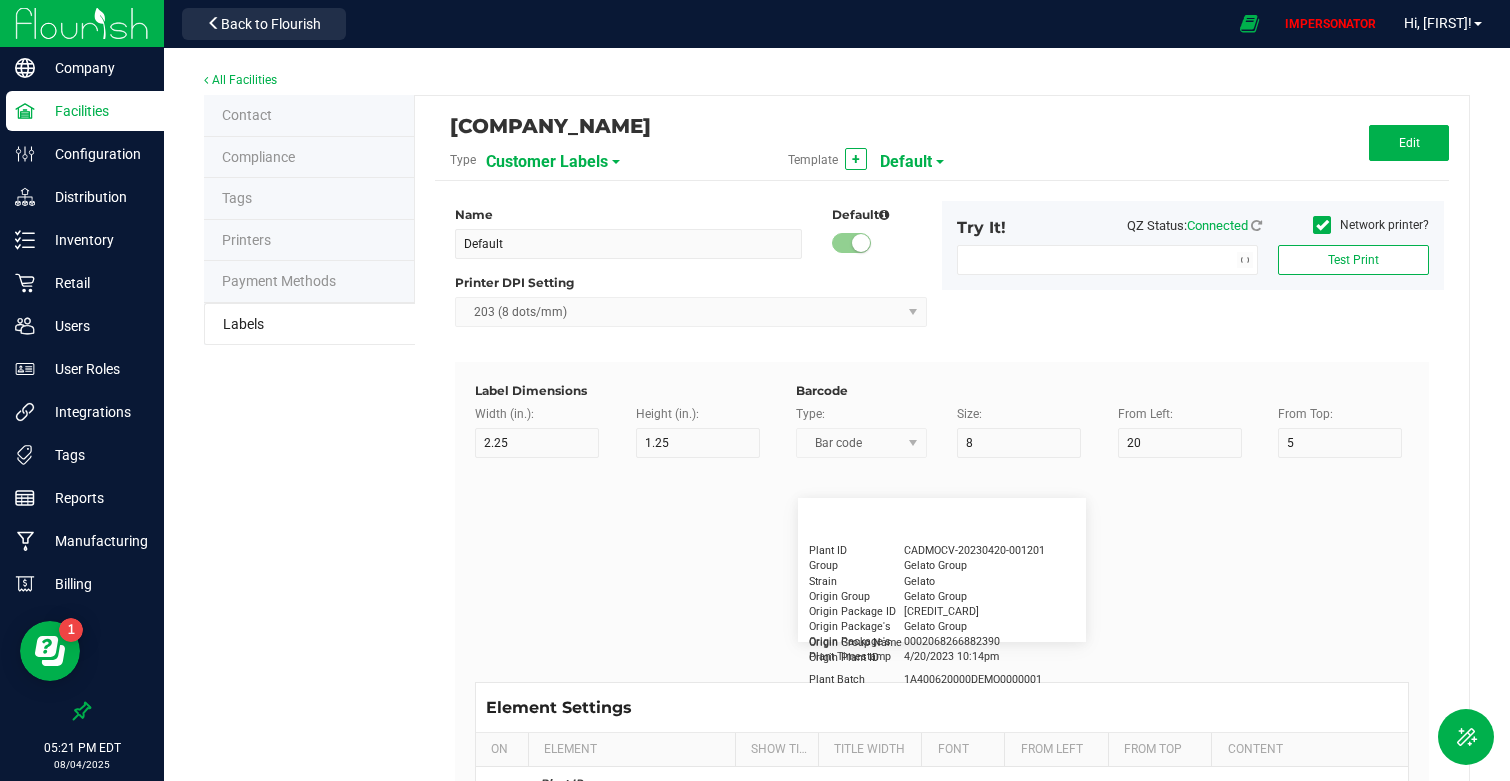 type on "30" 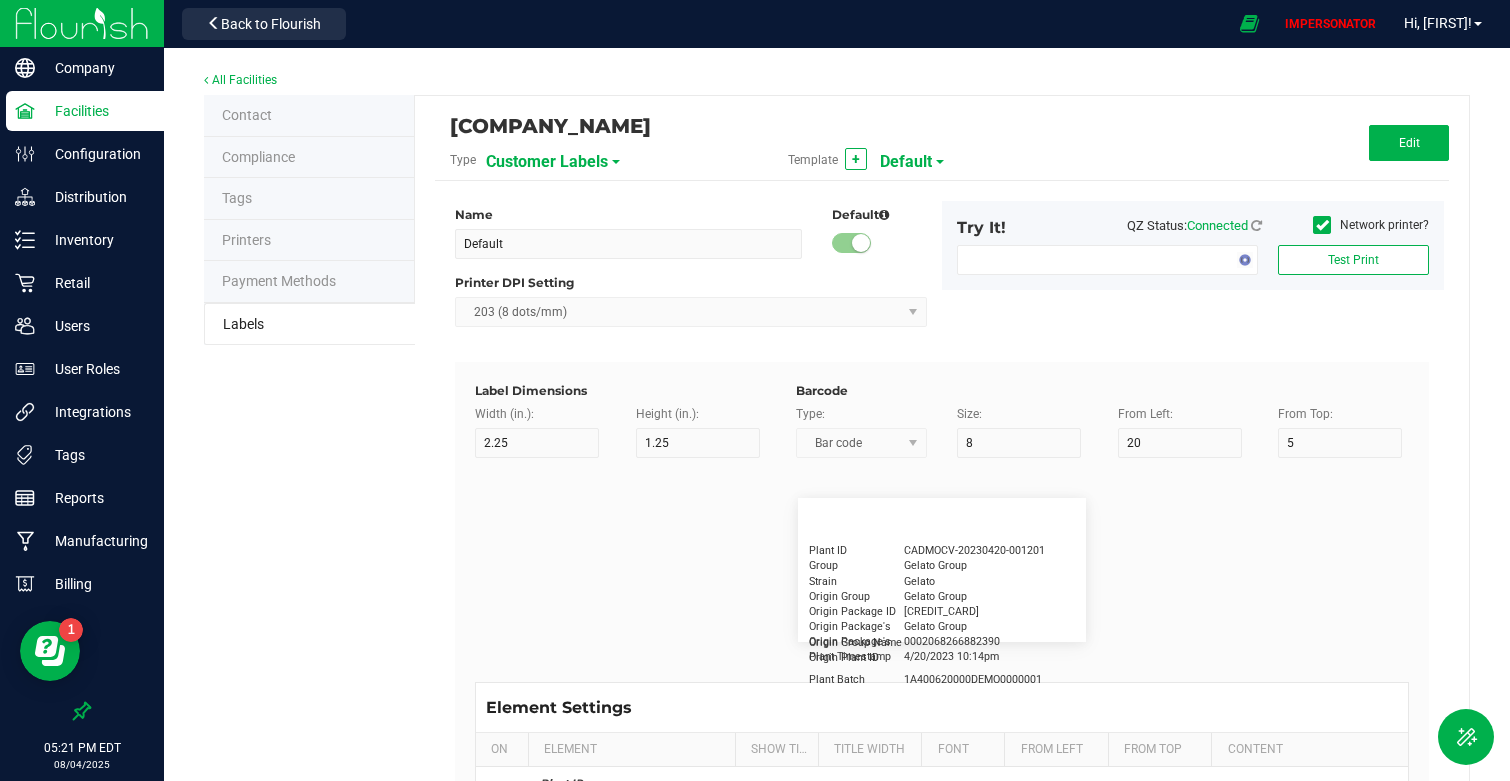 type on "0777-3105-02" 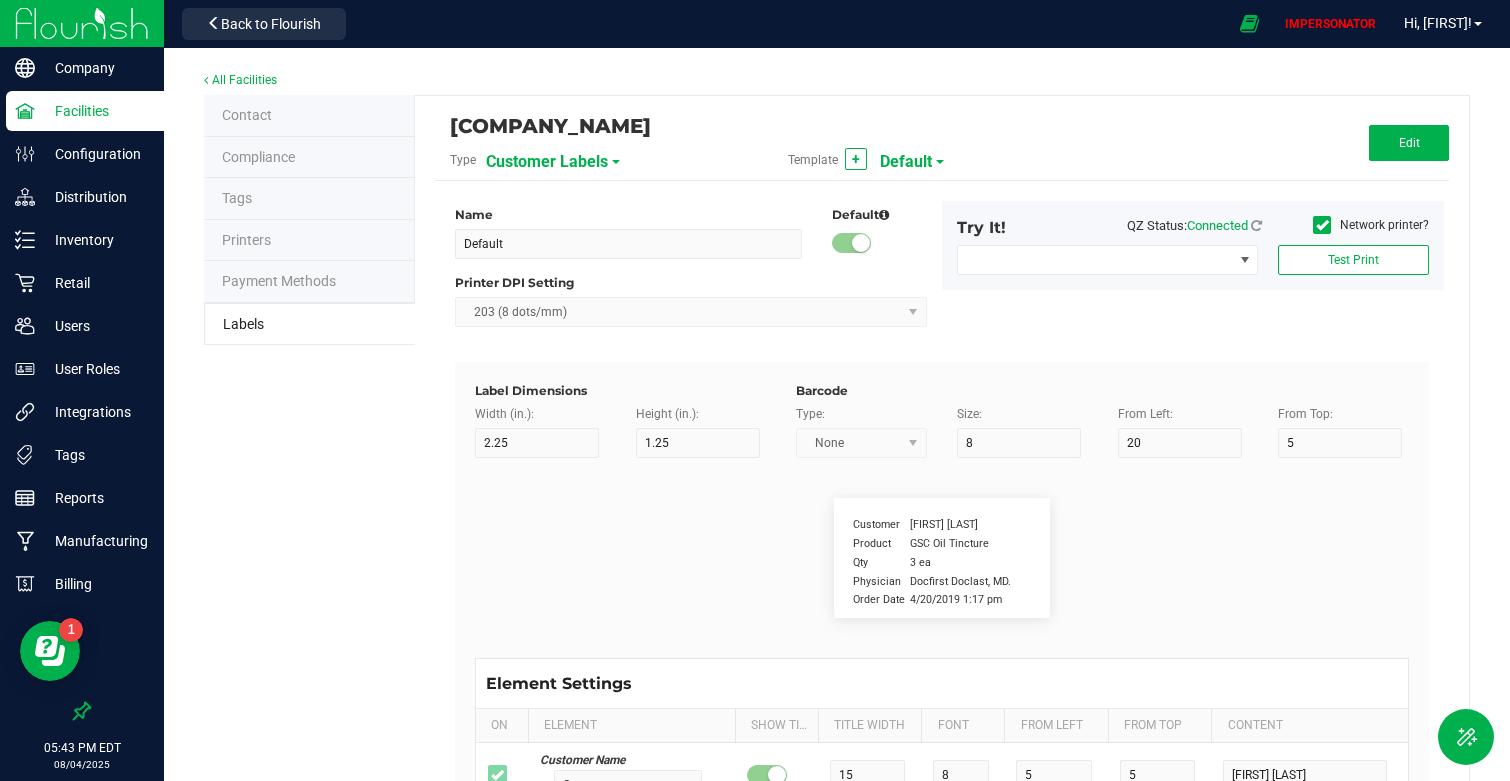 click at bounding box center [82, 23] 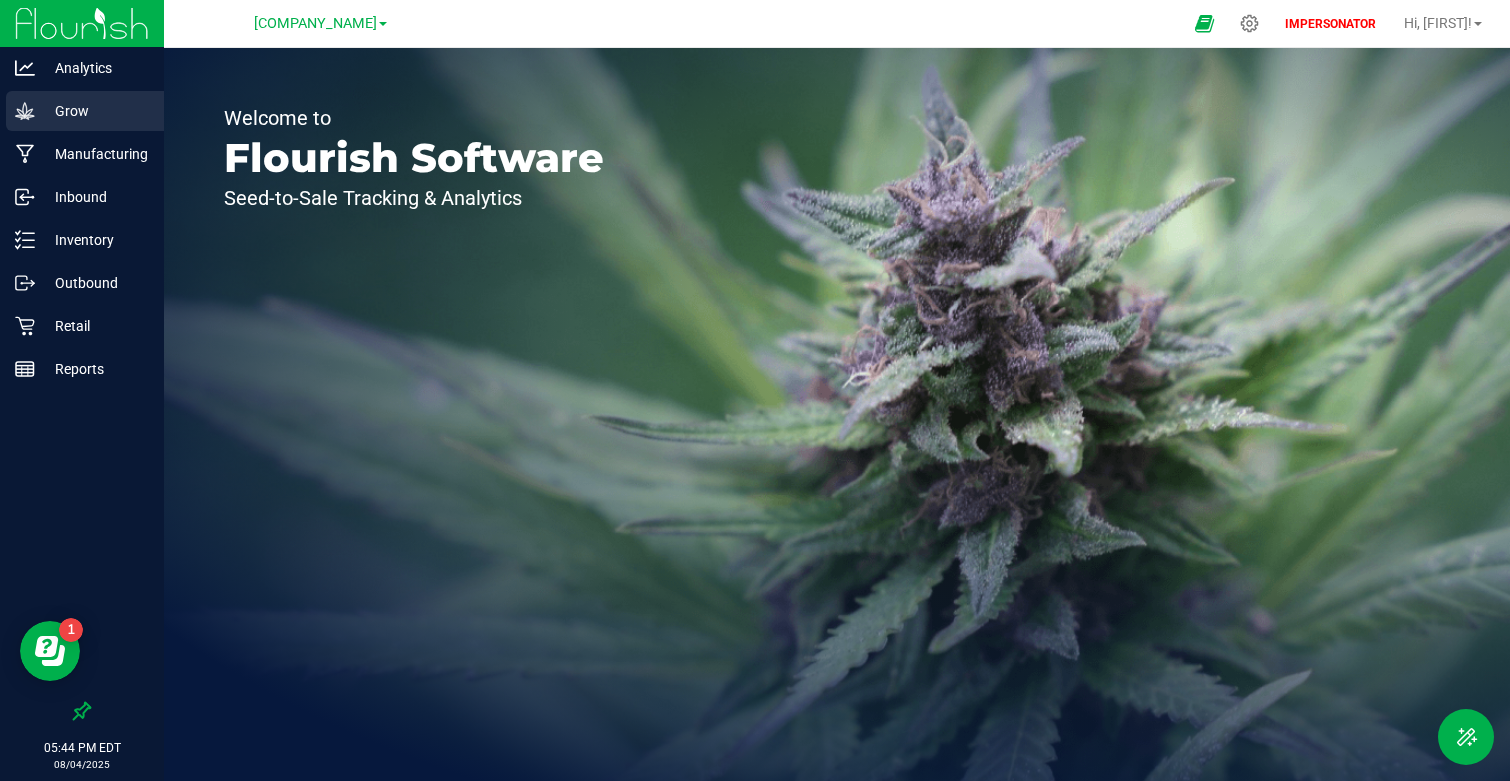 click on "Grow" at bounding box center (95, 111) 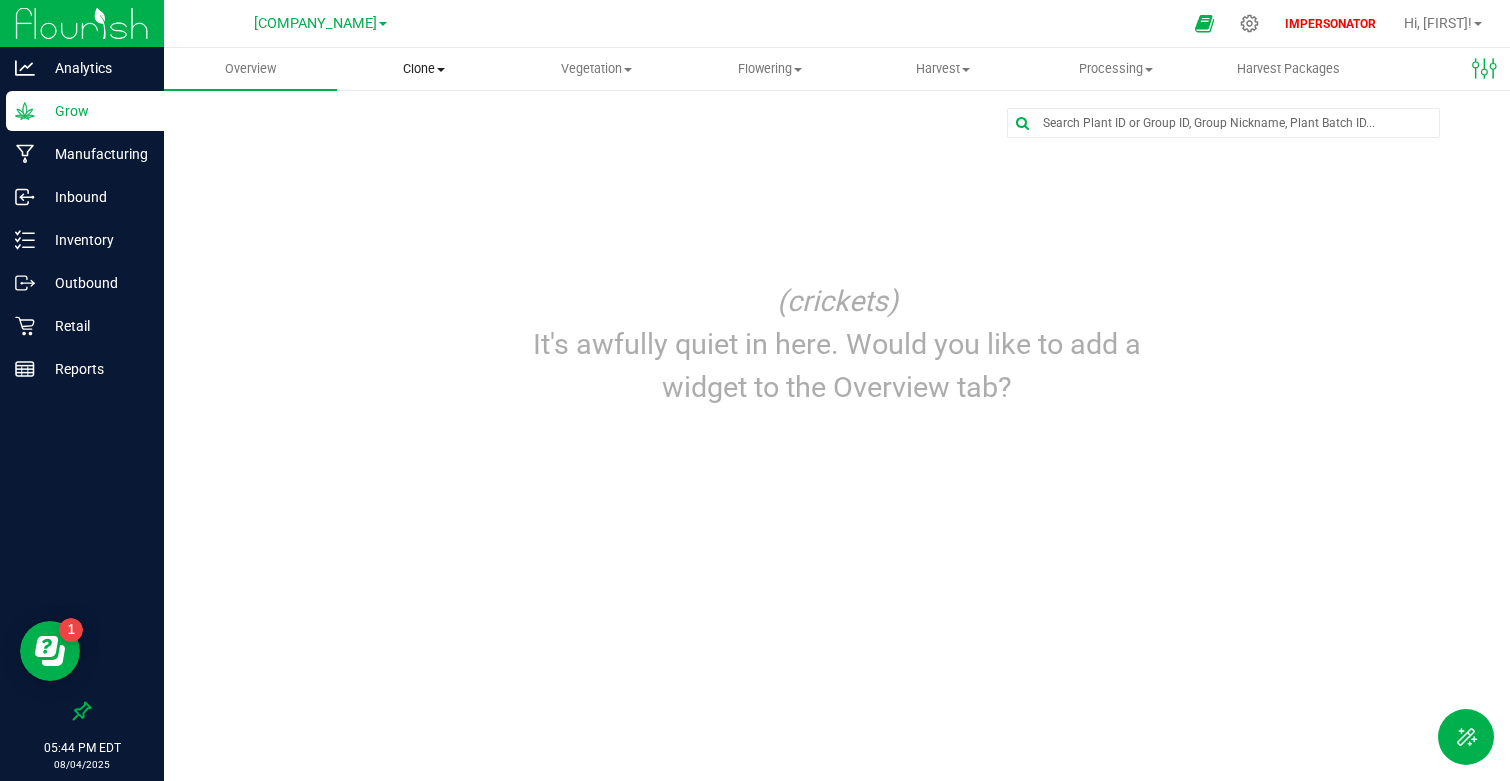 click on "Clone" at bounding box center [423, 69] 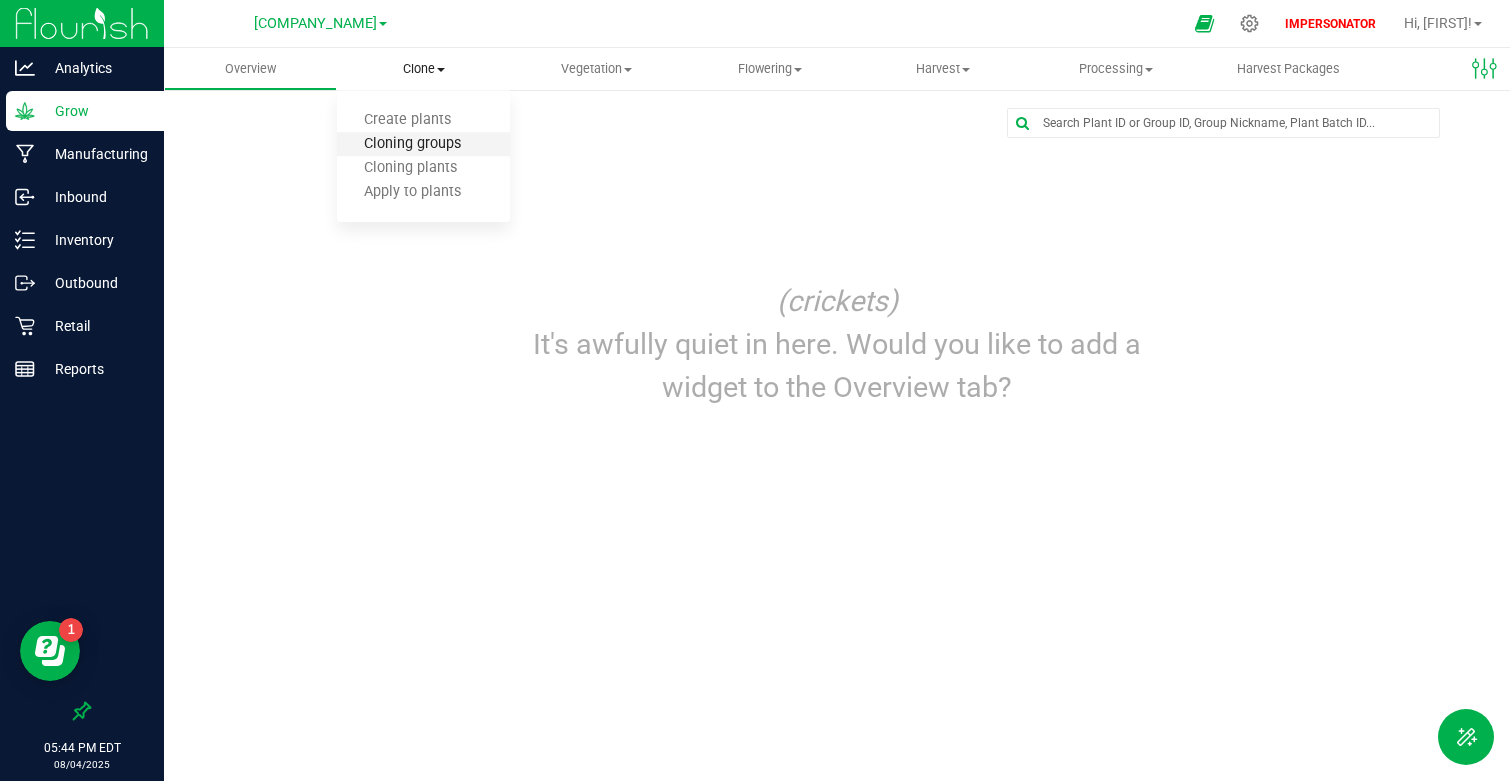 click on "Cloning groups" at bounding box center [412, 144] 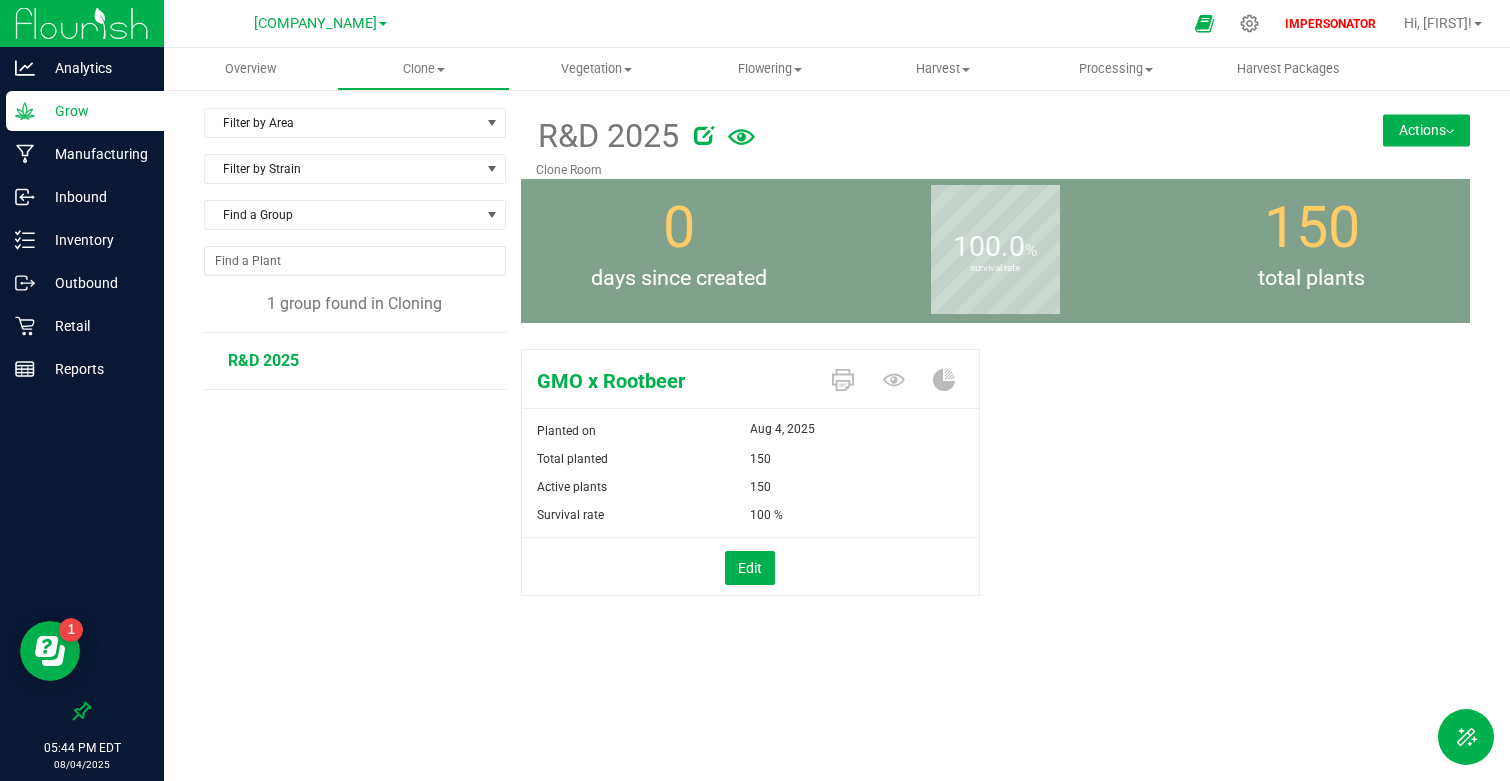 click on "Actions" at bounding box center [1426, 130] 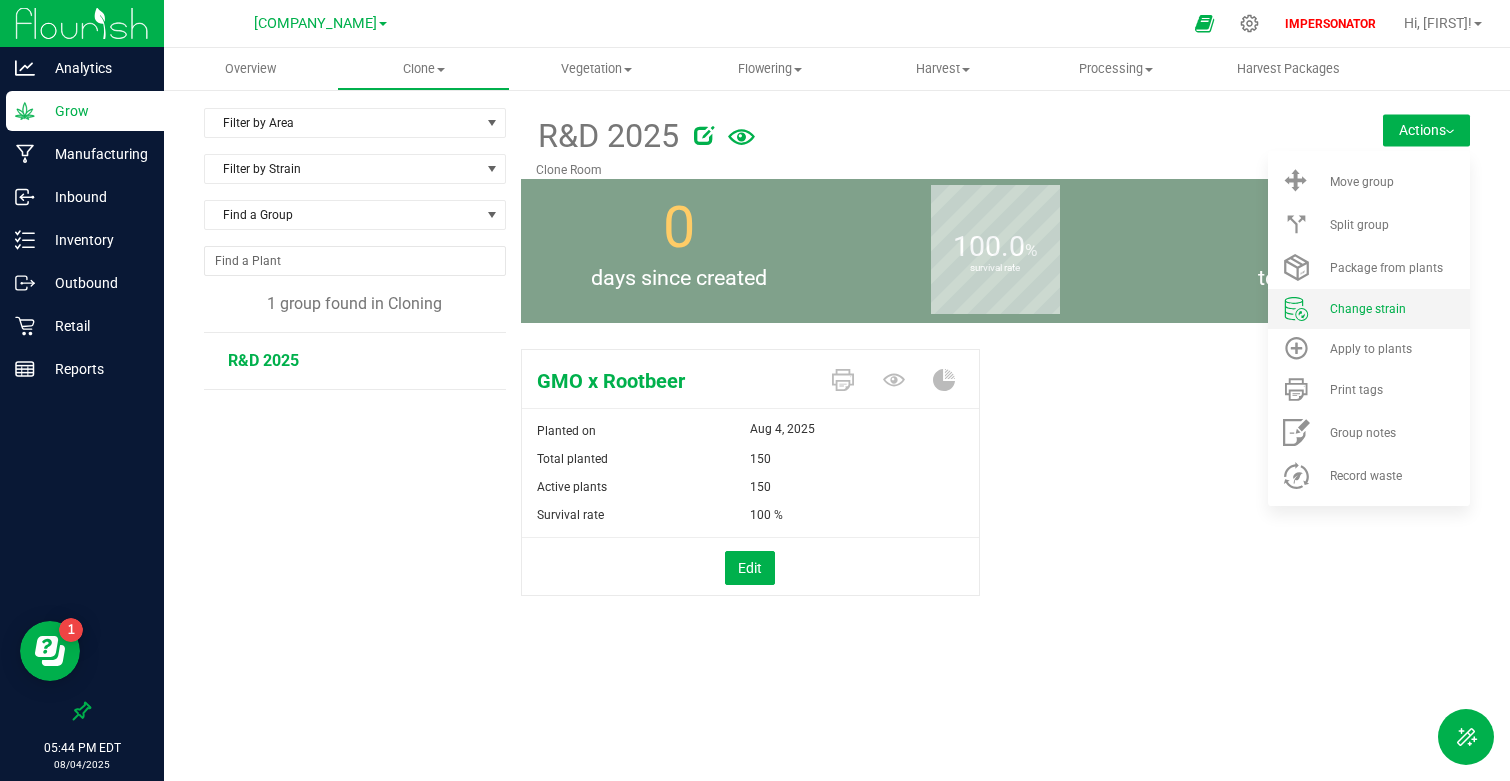 click on "Change strain" at bounding box center [1369, 309] 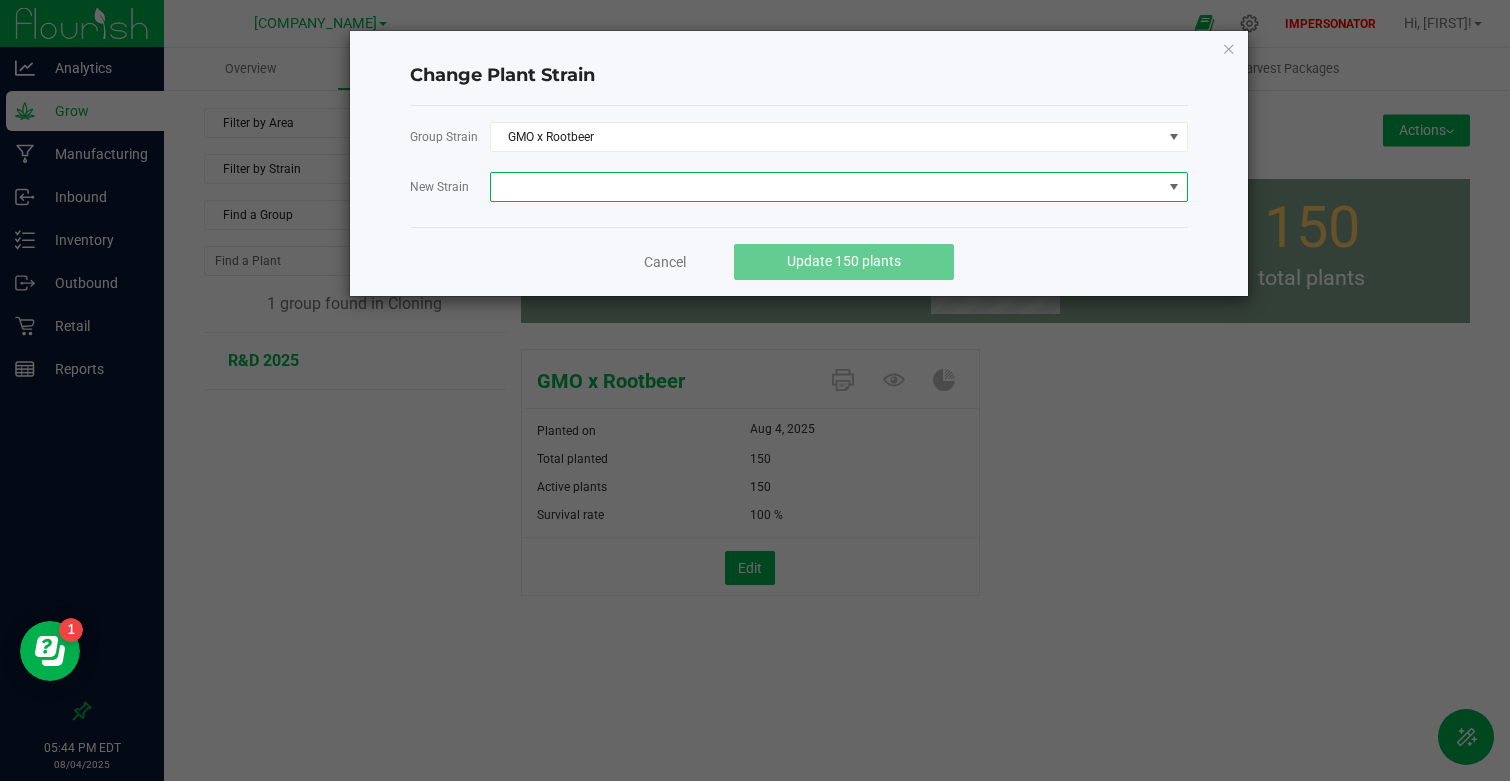 click at bounding box center (826, 187) 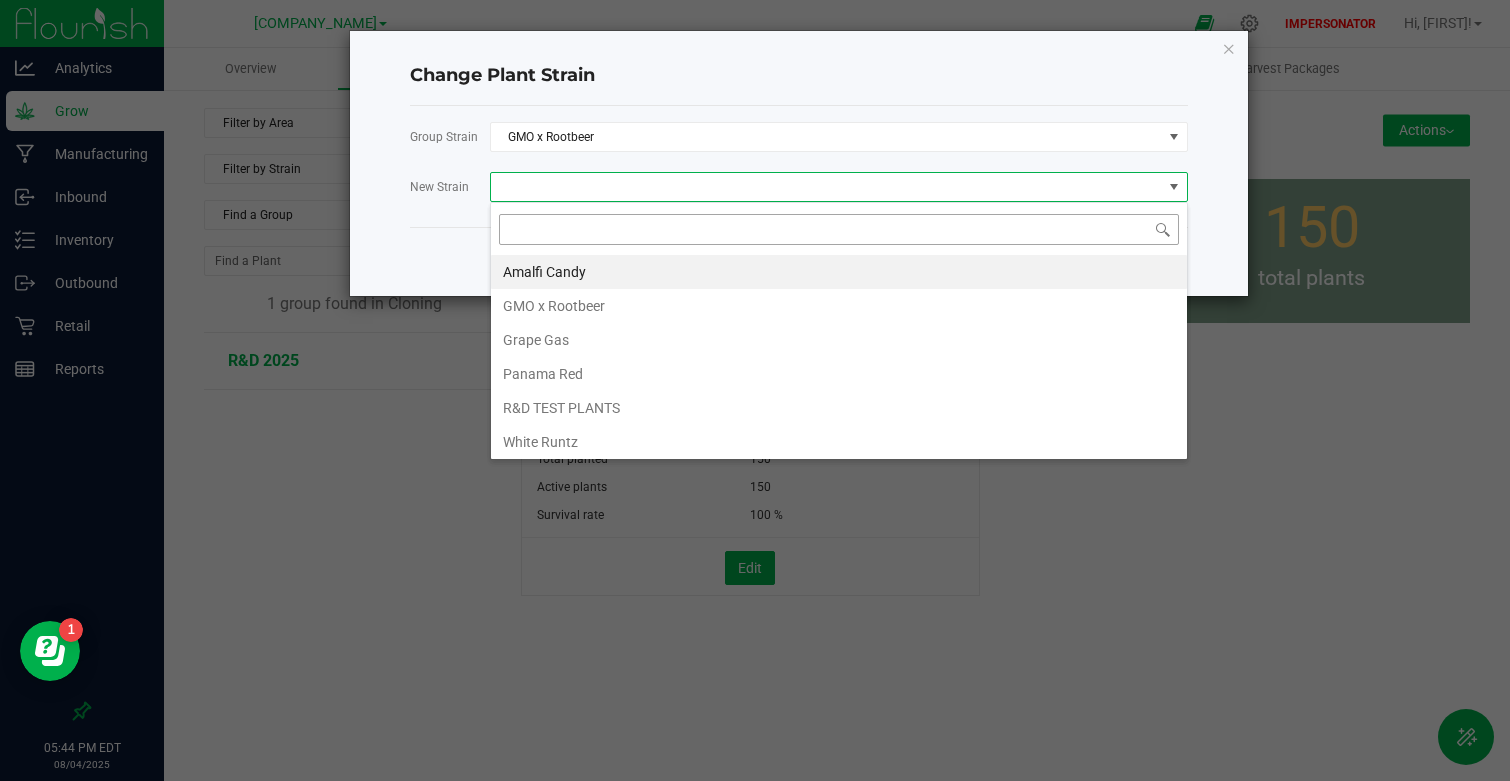 scroll, scrollTop: 99970, scrollLeft: 99302, axis: both 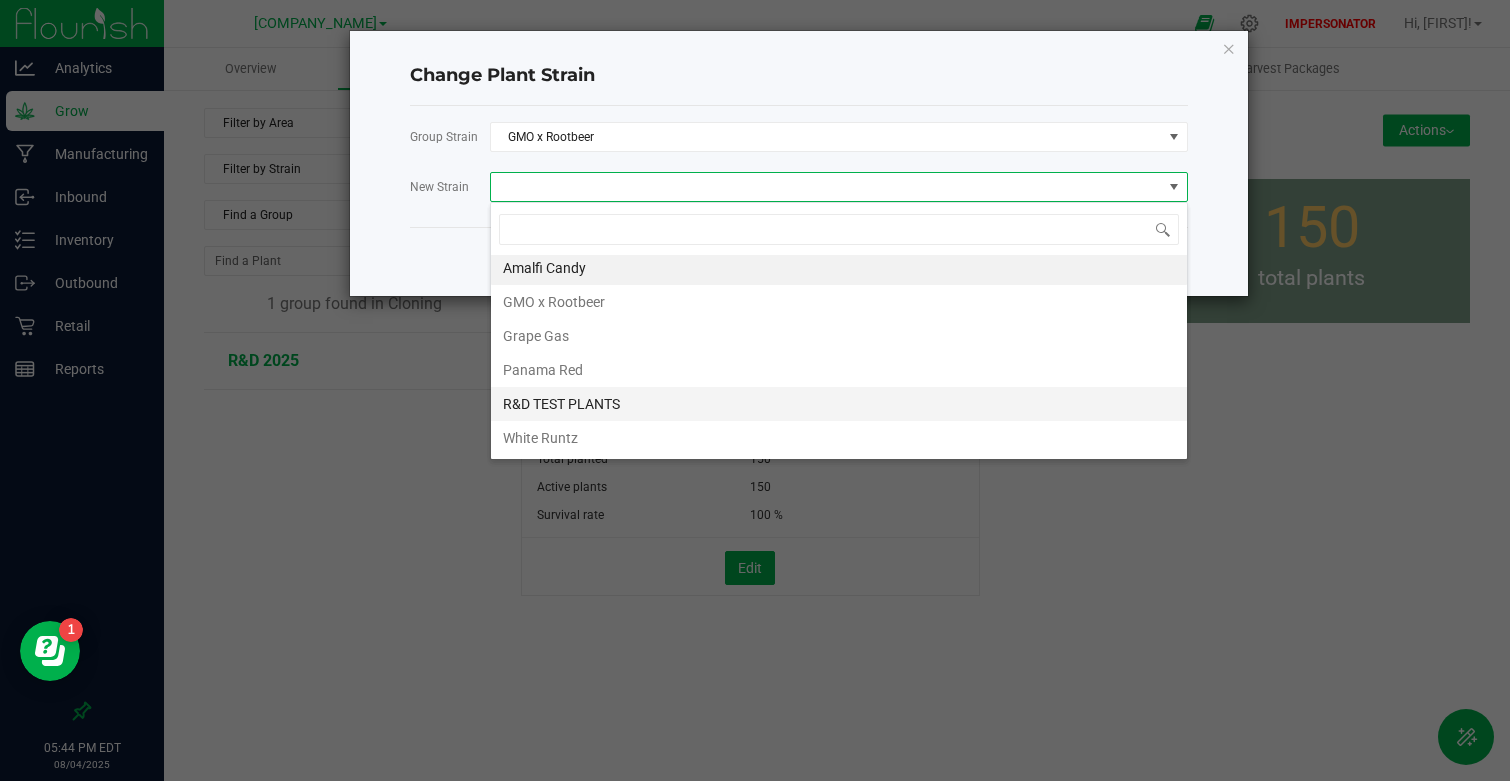 click on "R&D TEST PLANTS" at bounding box center [839, 404] 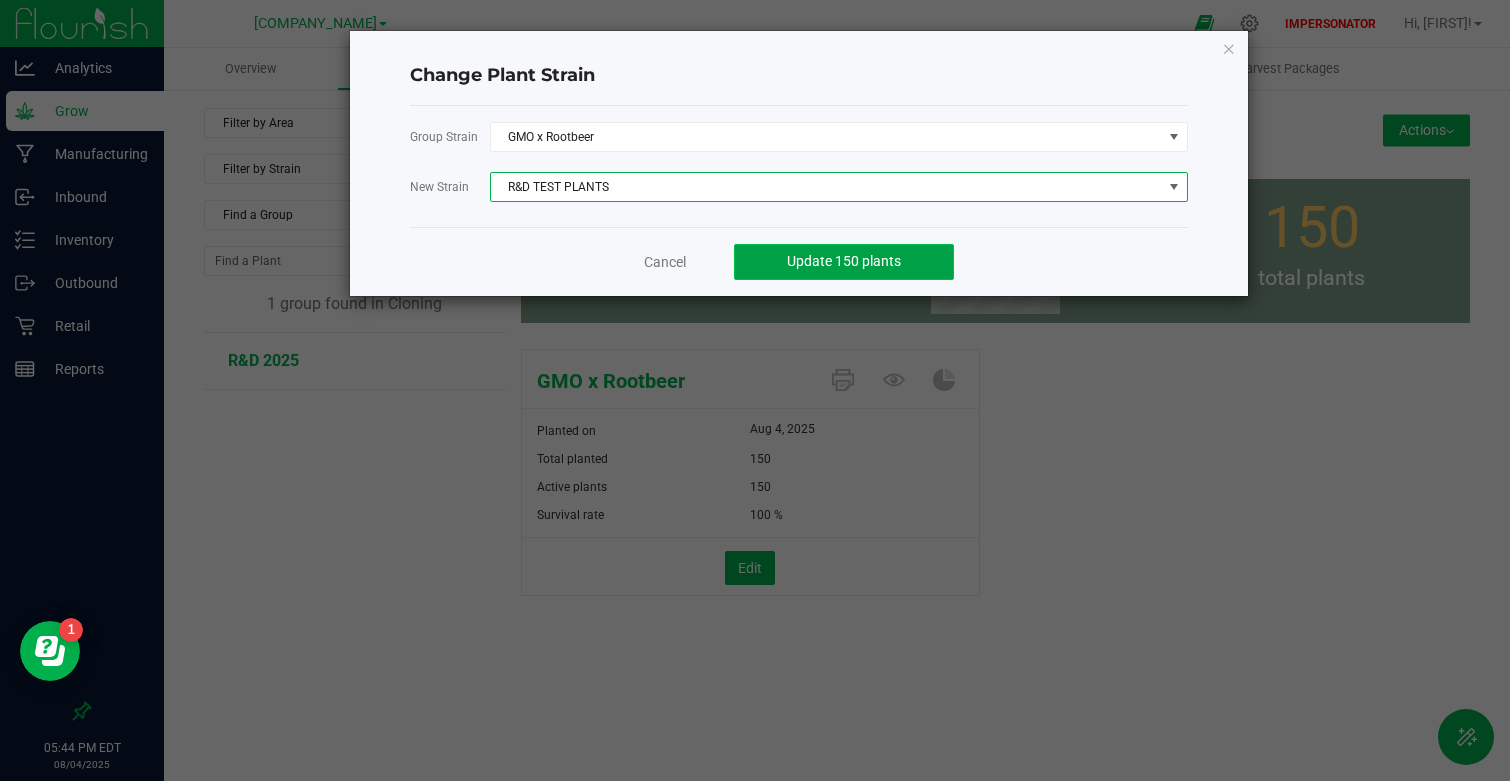 click on "Update 150 plants" 